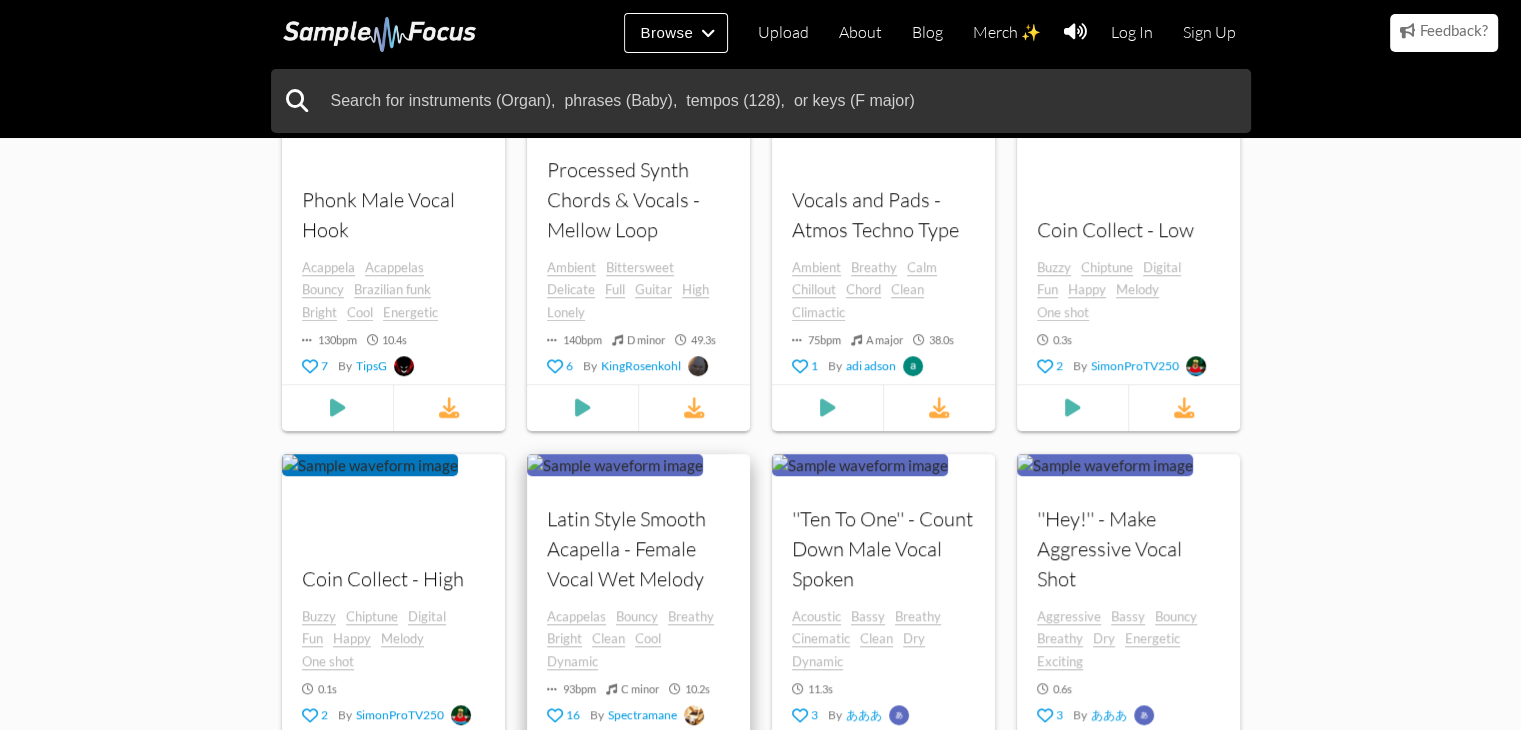 scroll, scrollTop: 1500, scrollLeft: 0, axis: vertical 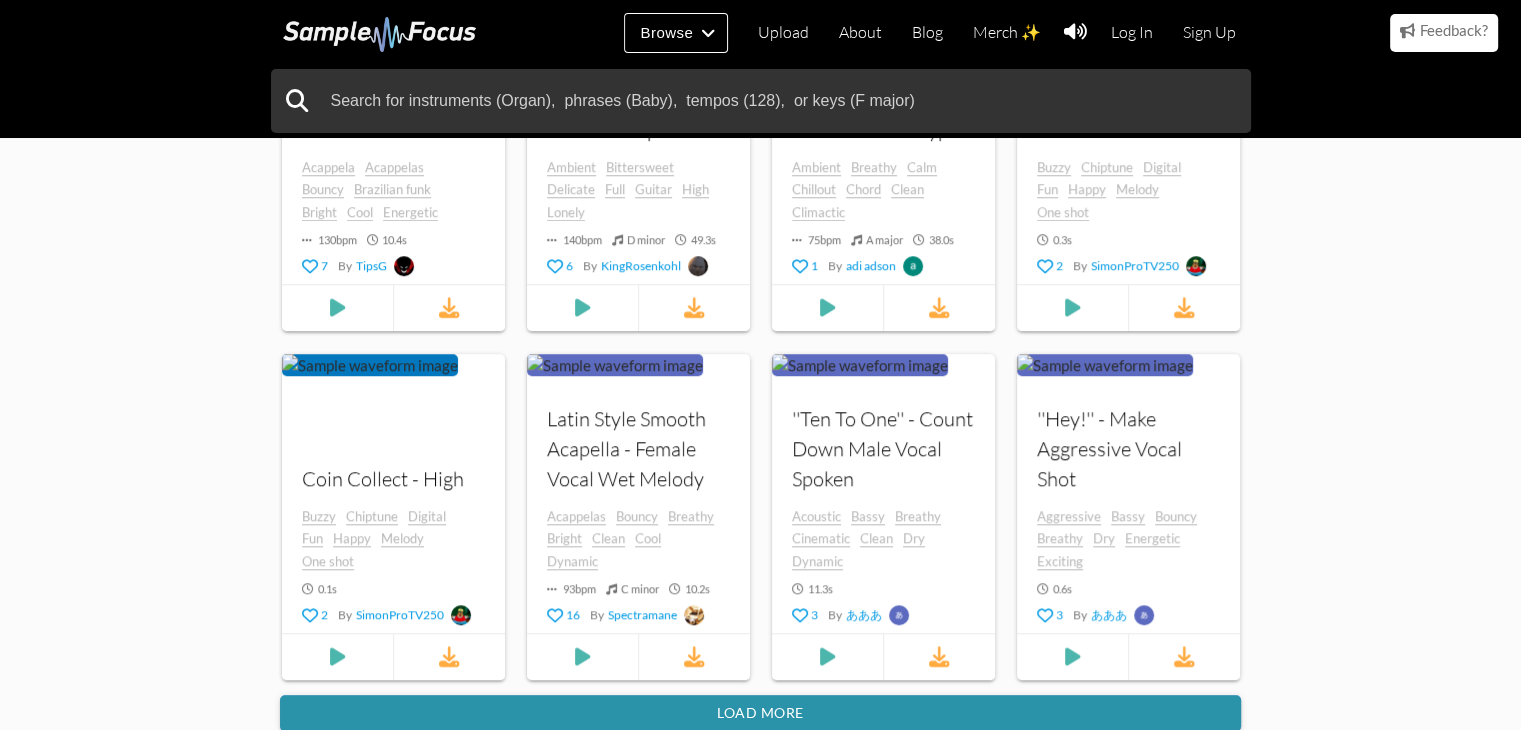 click on "Load more" at bounding box center [760, 713] 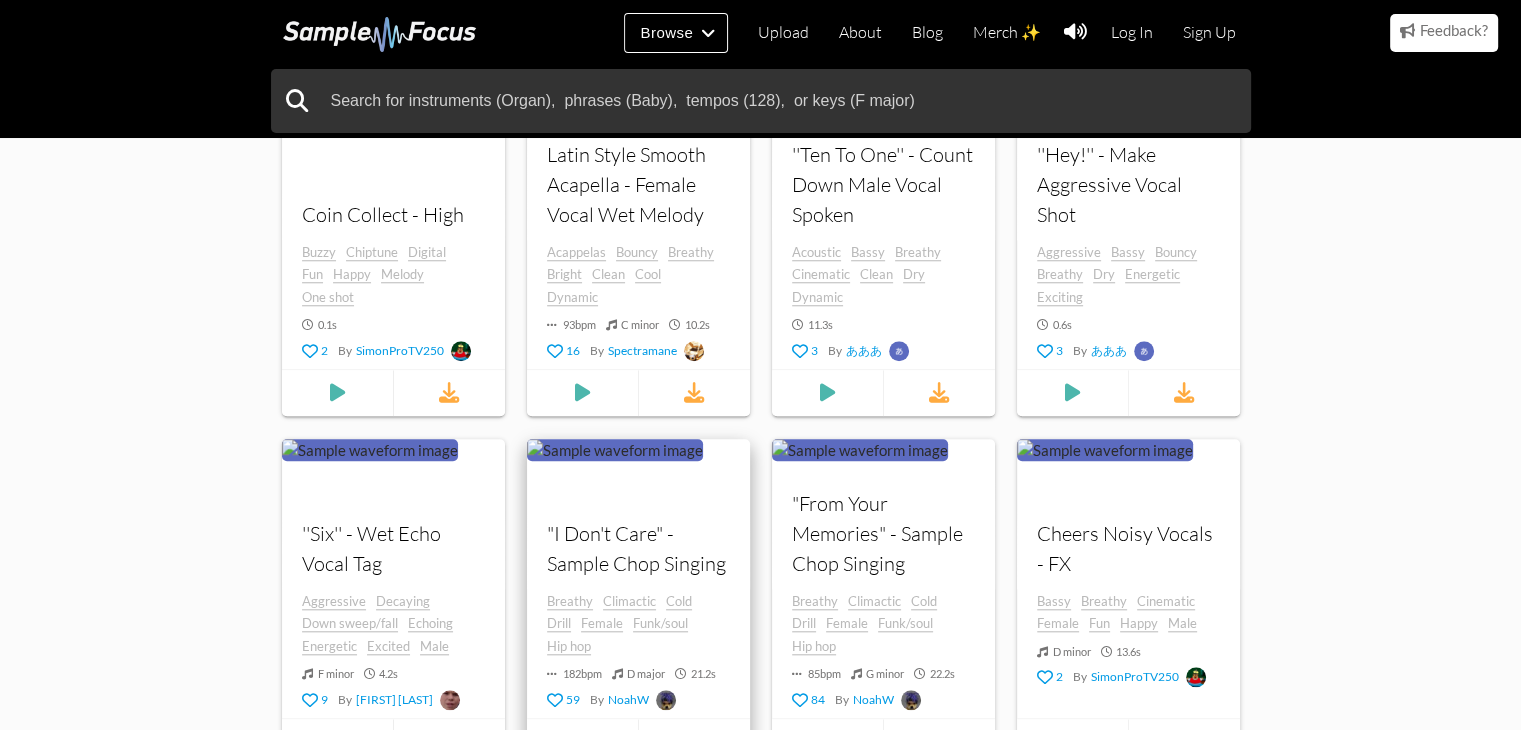 scroll, scrollTop: 1800, scrollLeft: 0, axis: vertical 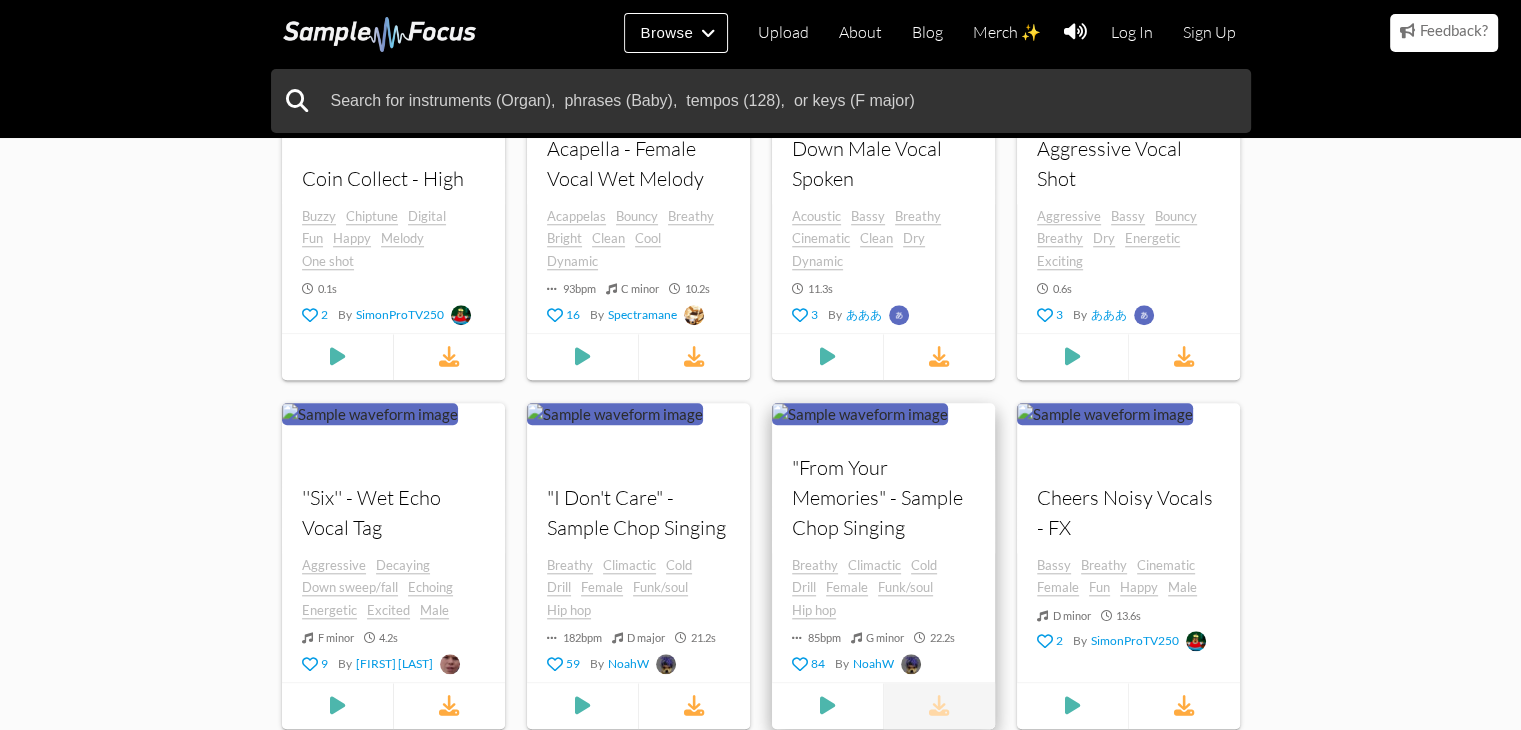 click at bounding box center [938, 705] 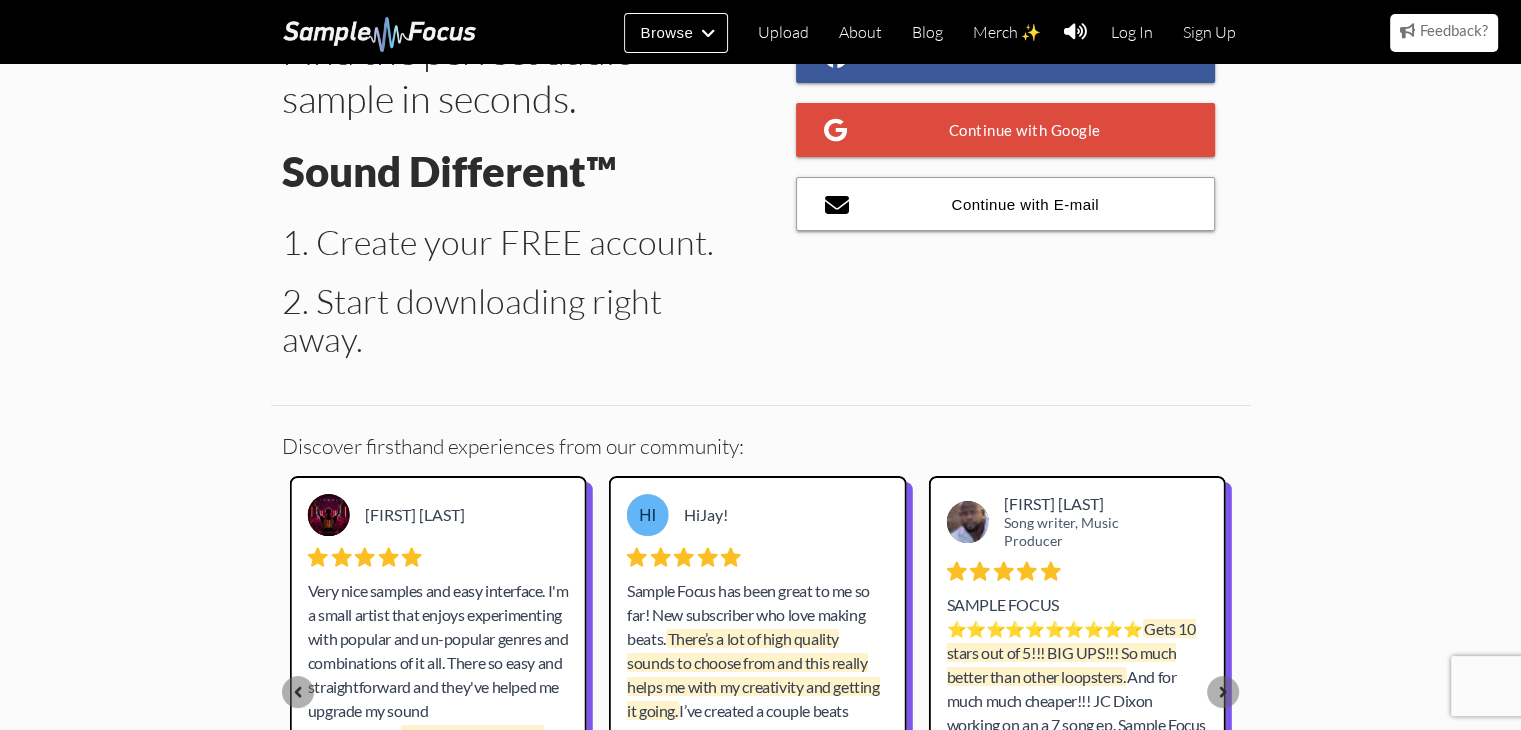 scroll, scrollTop: 0, scrollLeft: 0, axis: both 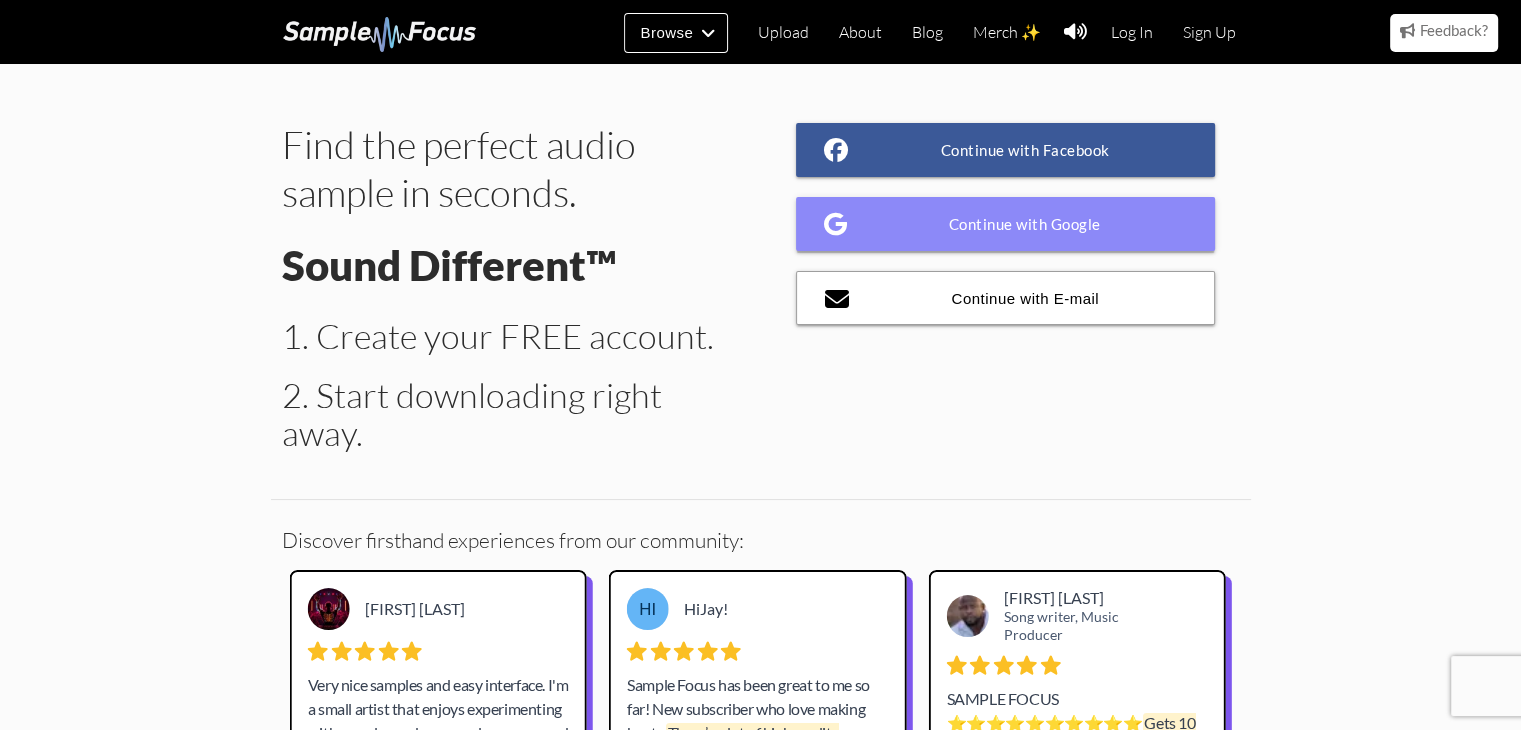 click on "Continue with Google" at bounding box center [1006, 224] 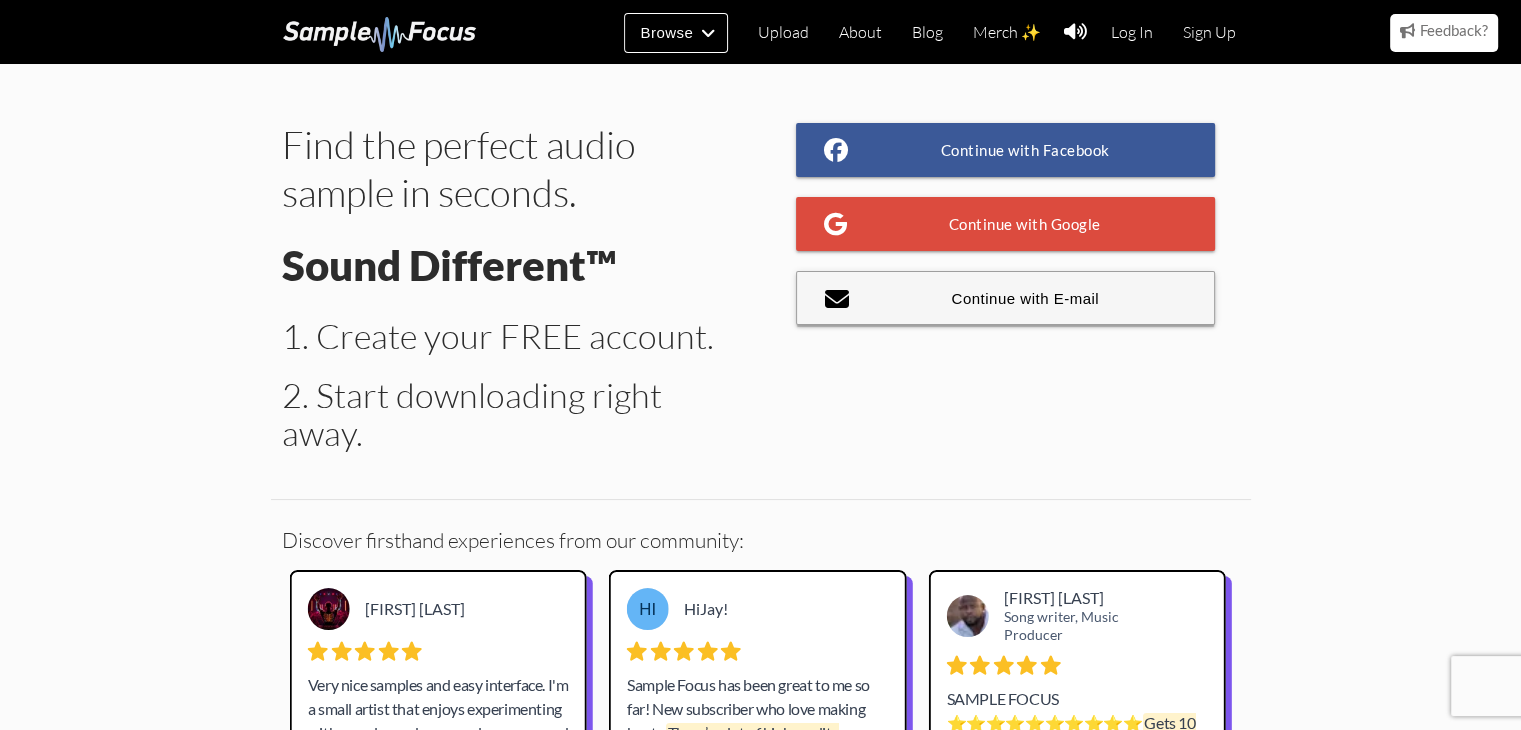 click on "Continue with E-mail" at bounding box center (1006, 298) 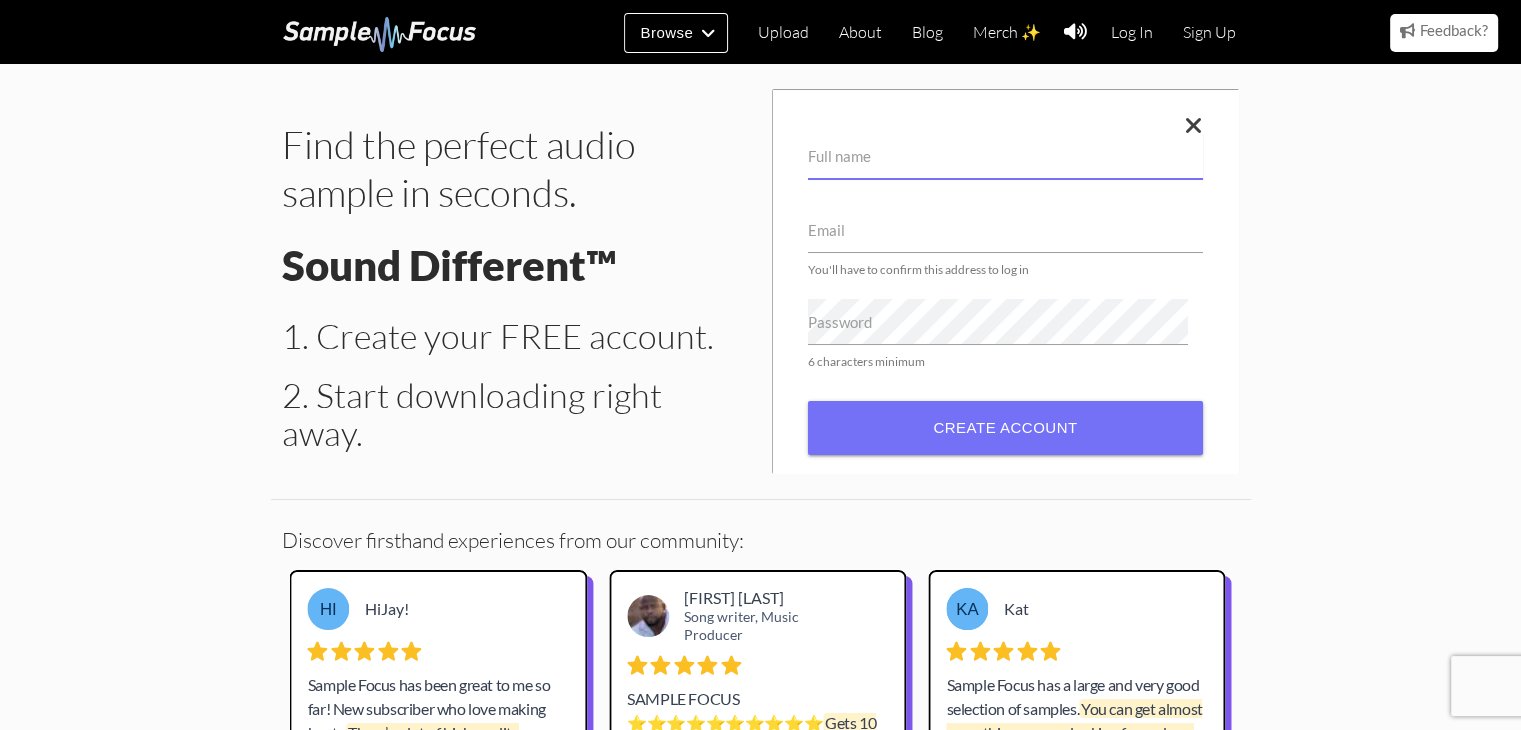 click on "Full name" at bounding box center [1005, 156] 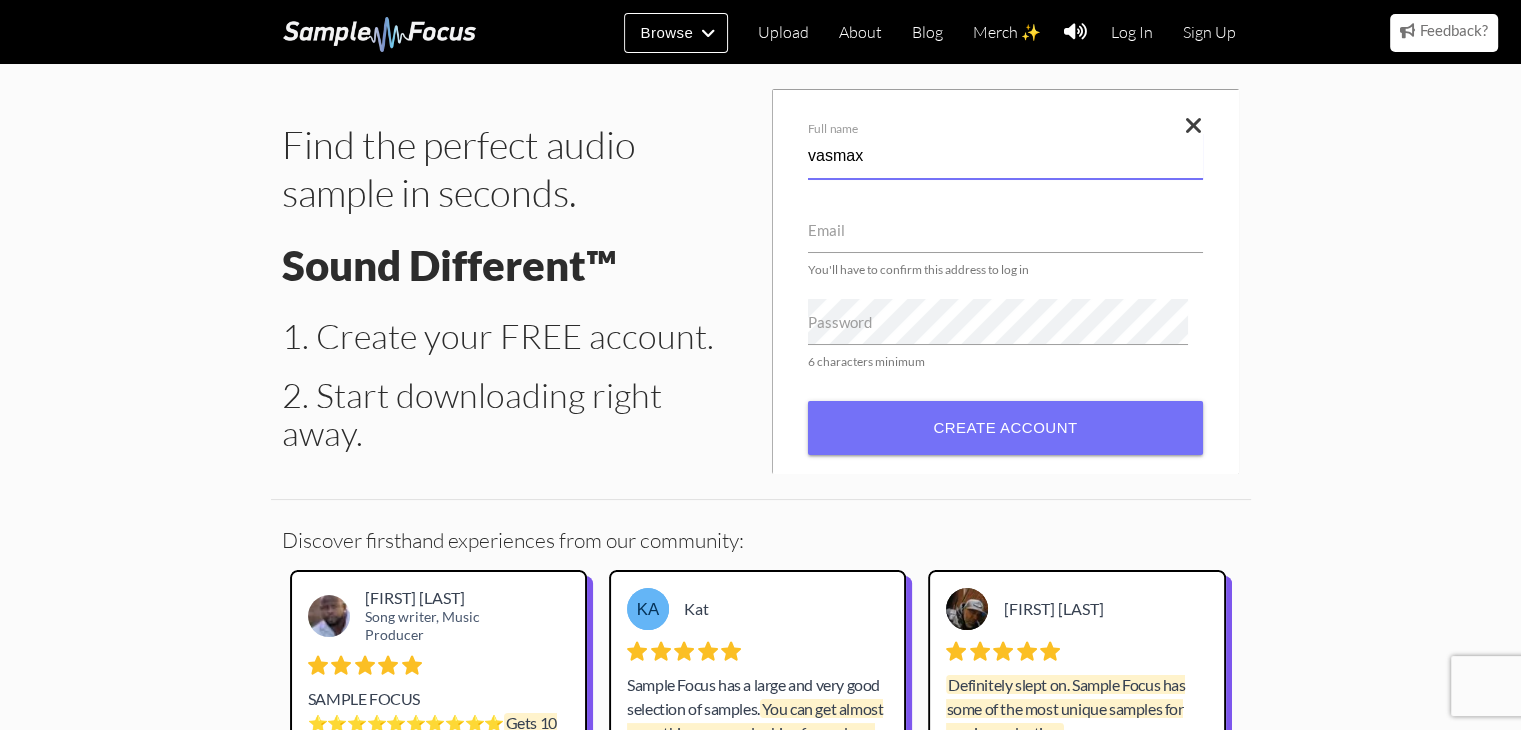 type on "vasmax" 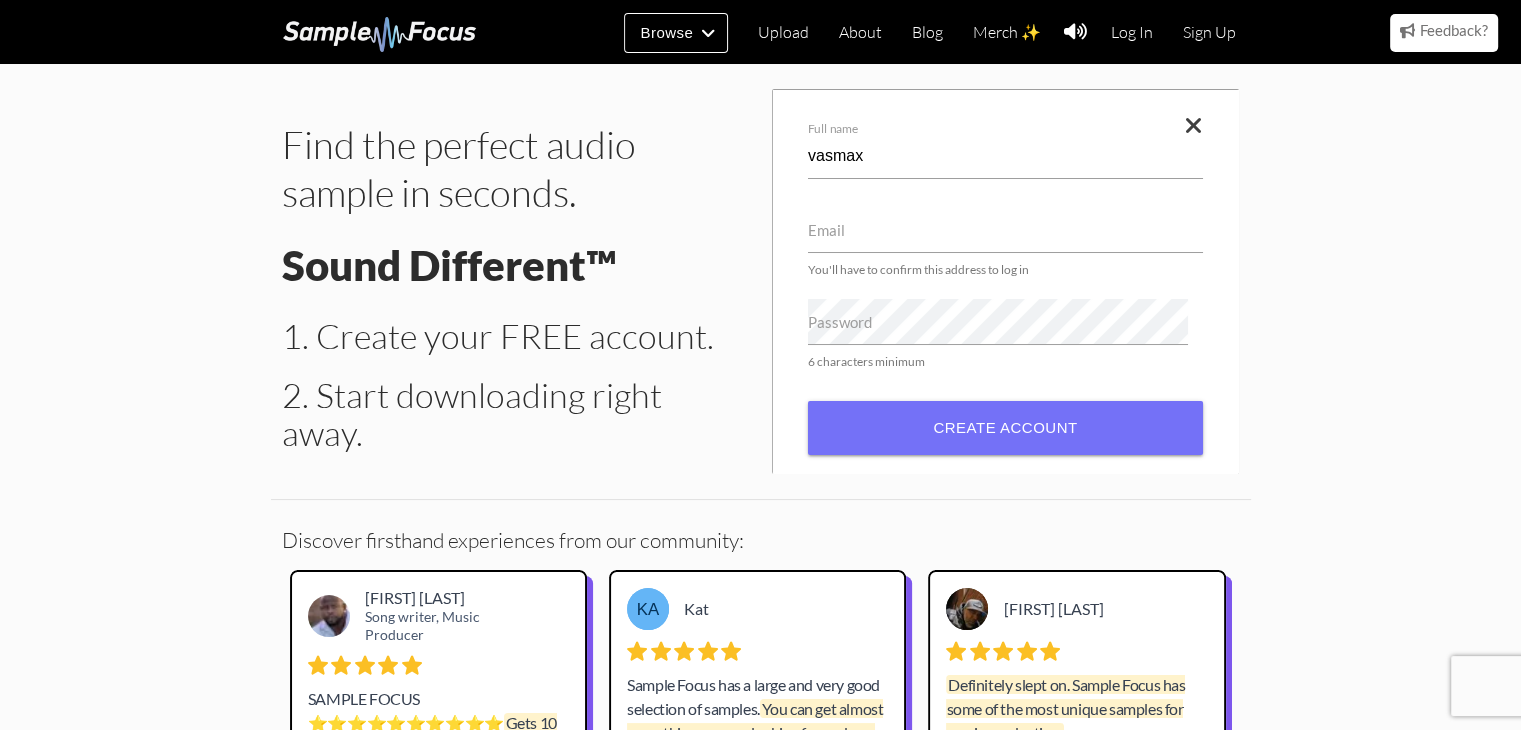 click on "Email
You'll have to confirm this address to log in" at bounding box center [1005, 160] 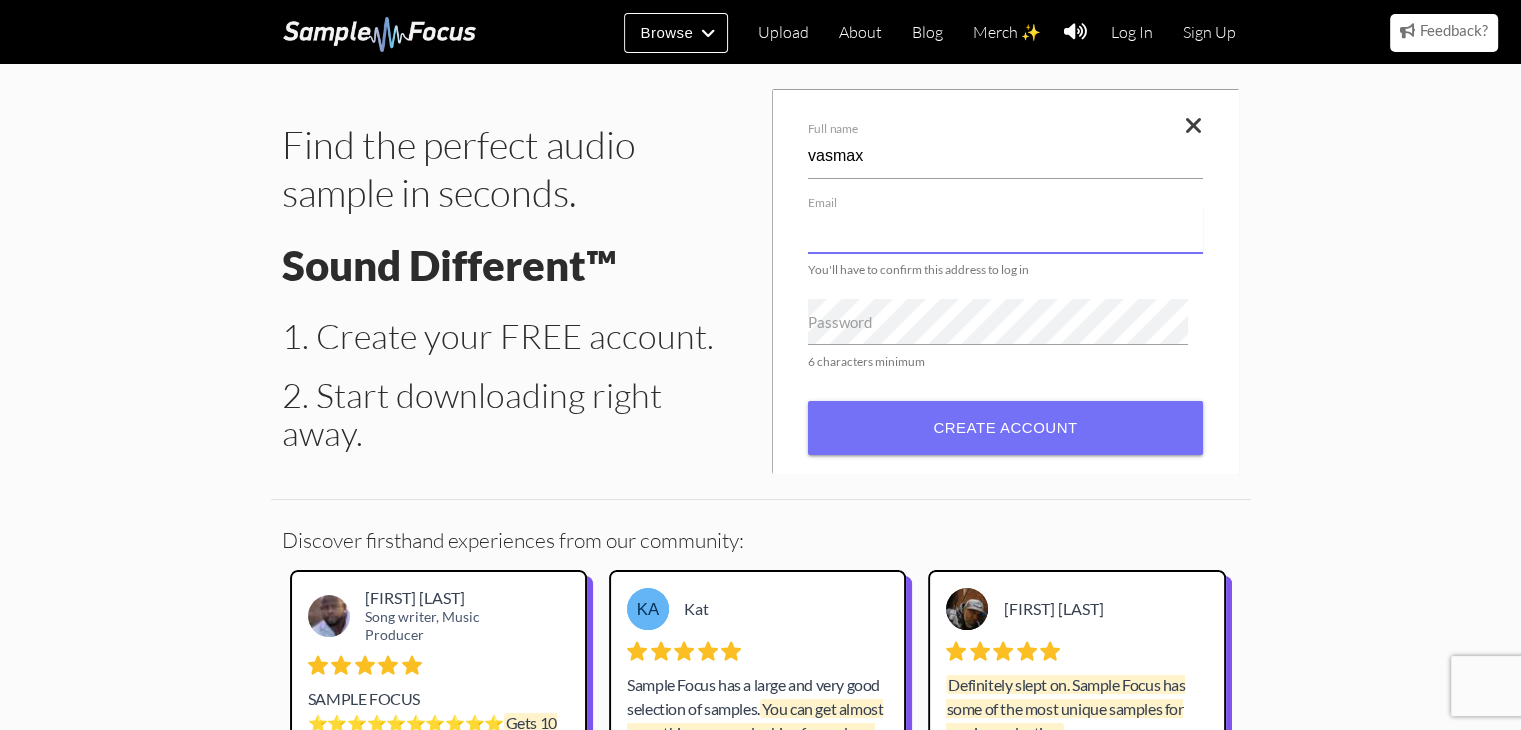 click on "Email" at bounding box center [1005, 230] 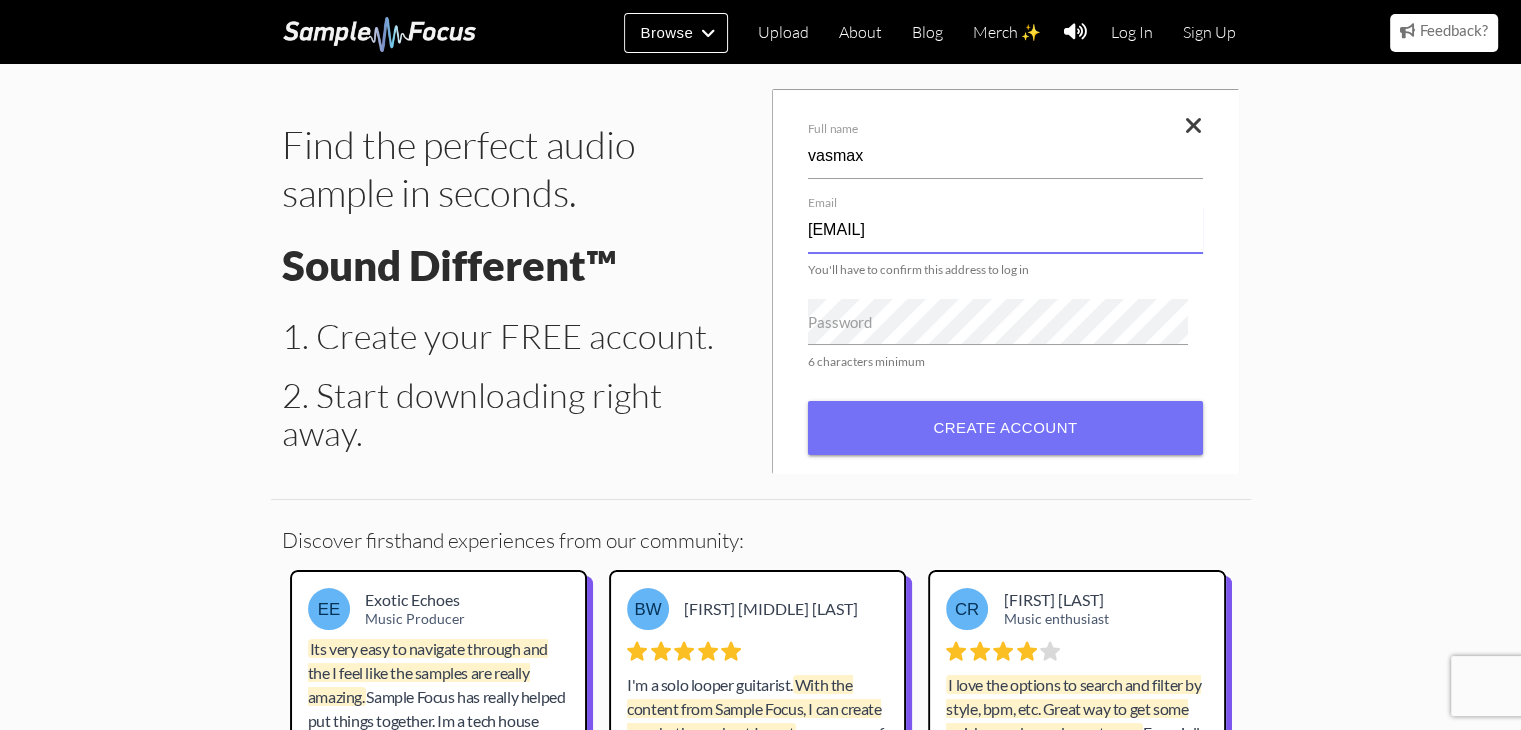 type on "zaxinmiko@gmail.com" 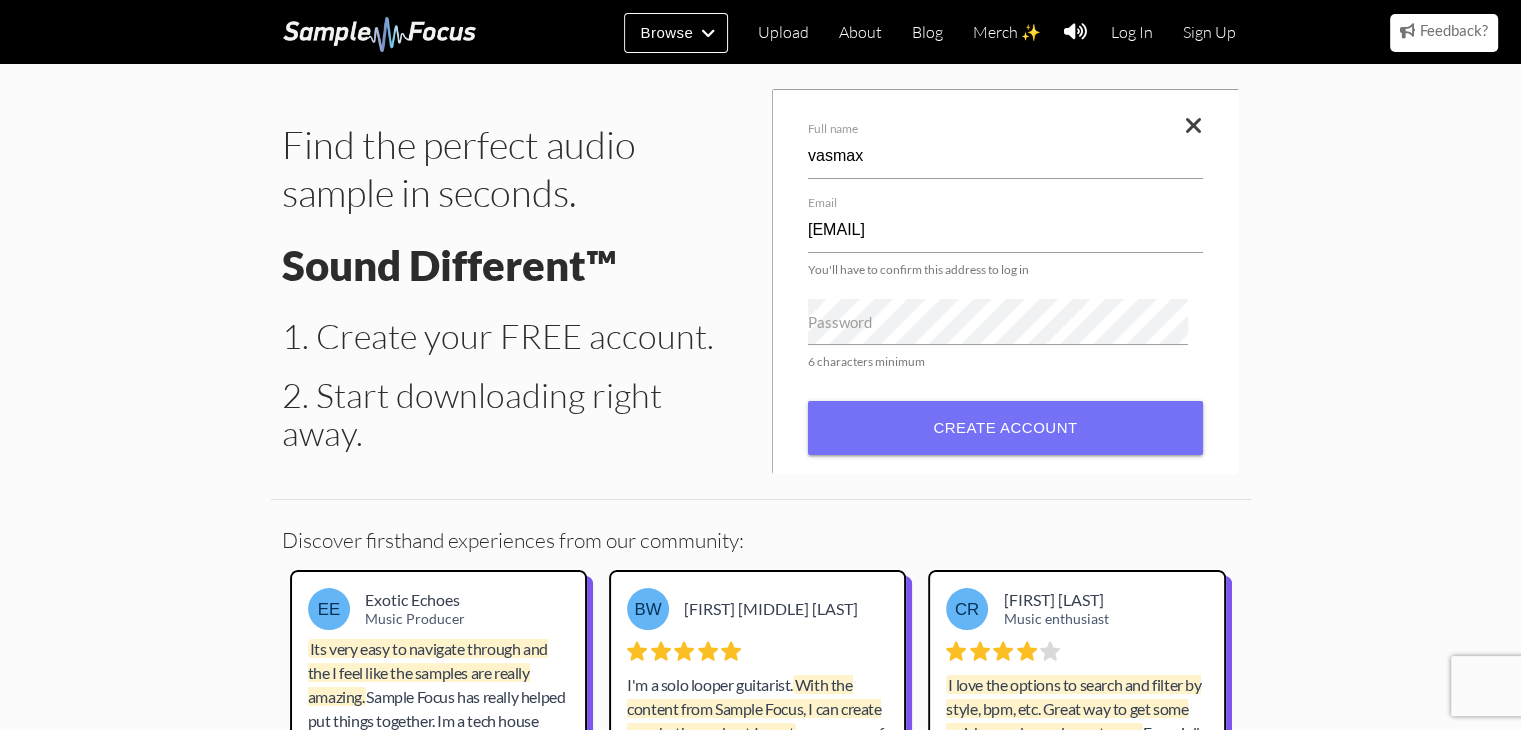 click on "Password" at bounding box center (840, 322) 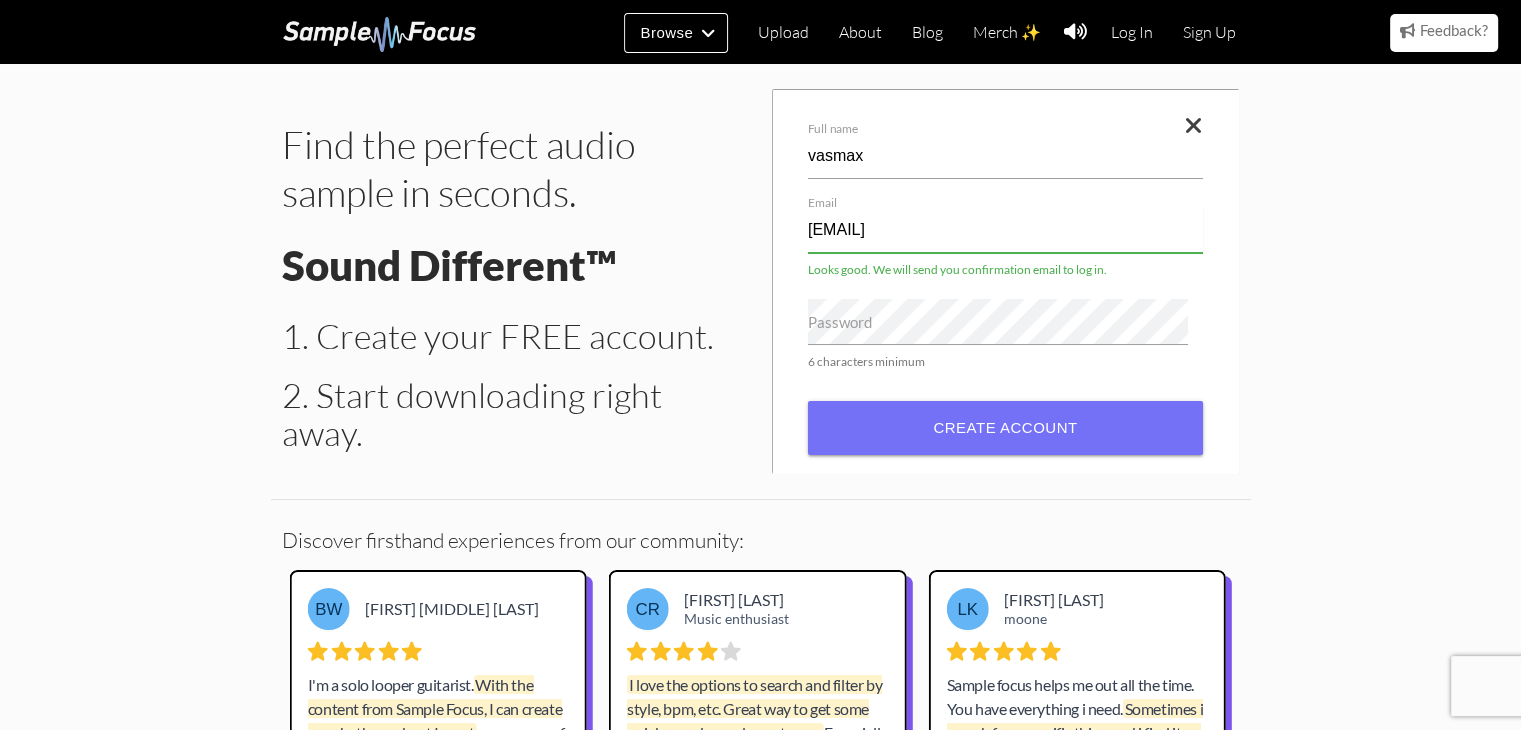 click on "Password" at bounding box center [840, 322] 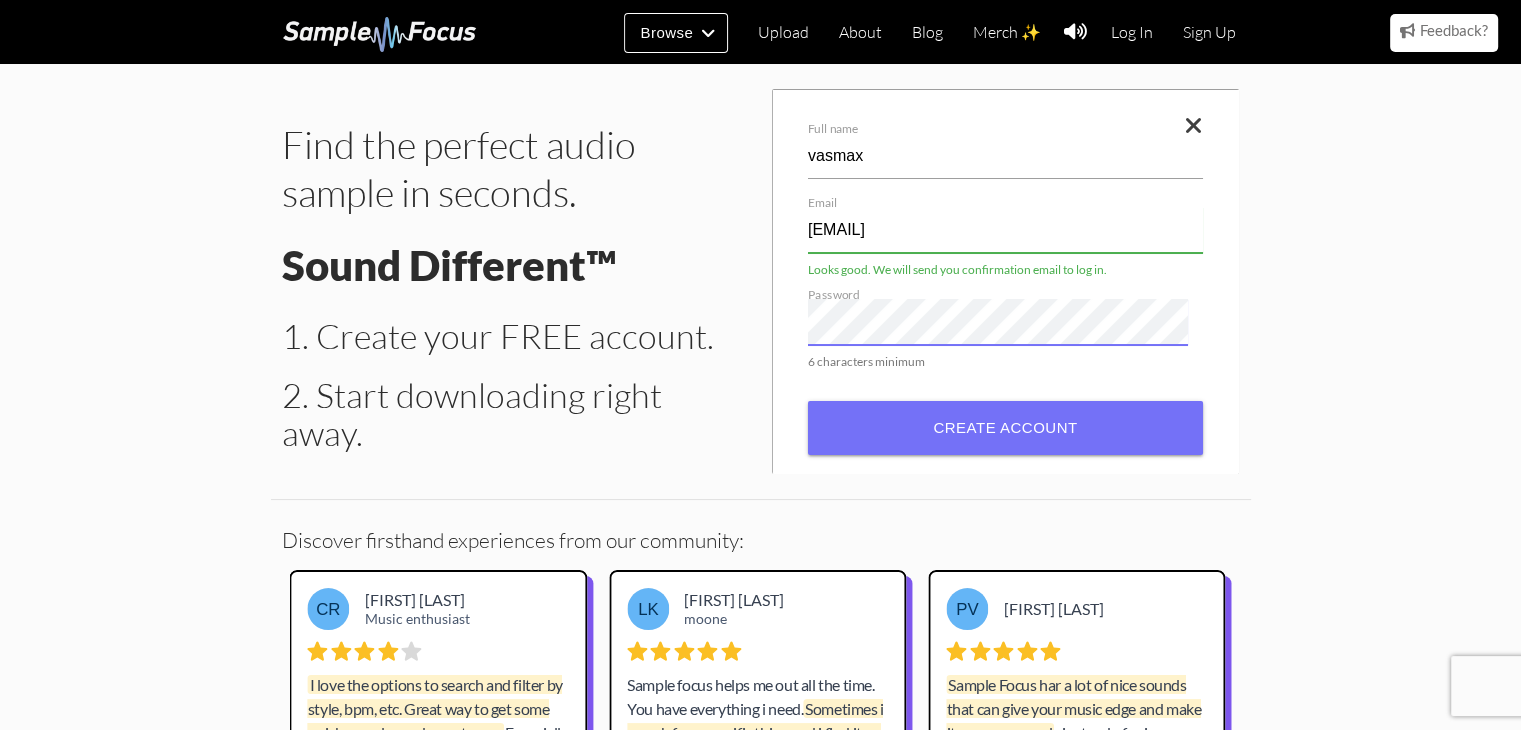 click on "Create account" at bounding box center (1005, 428) 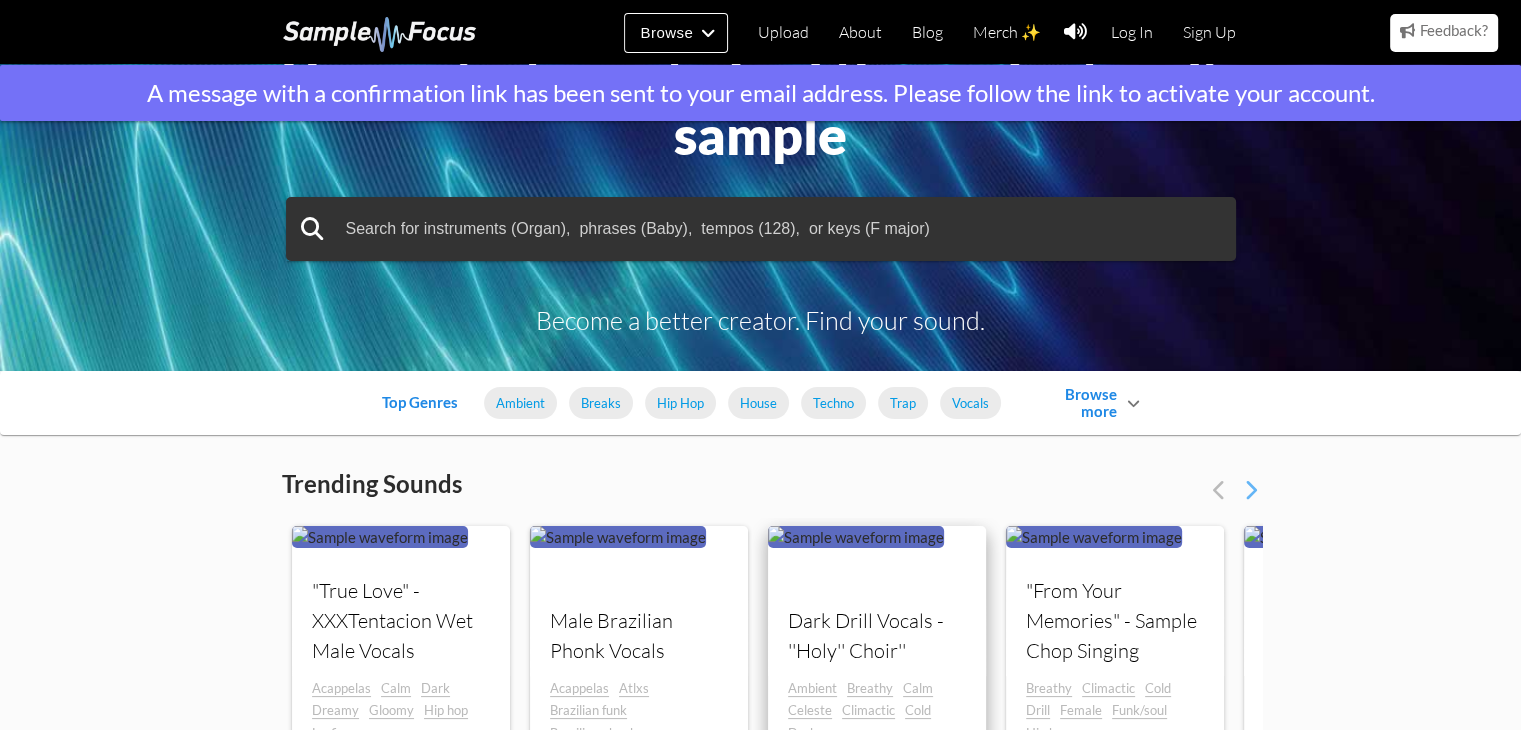 scroll, scrollTop: 200, scrollLeft: 0, axis: vertical 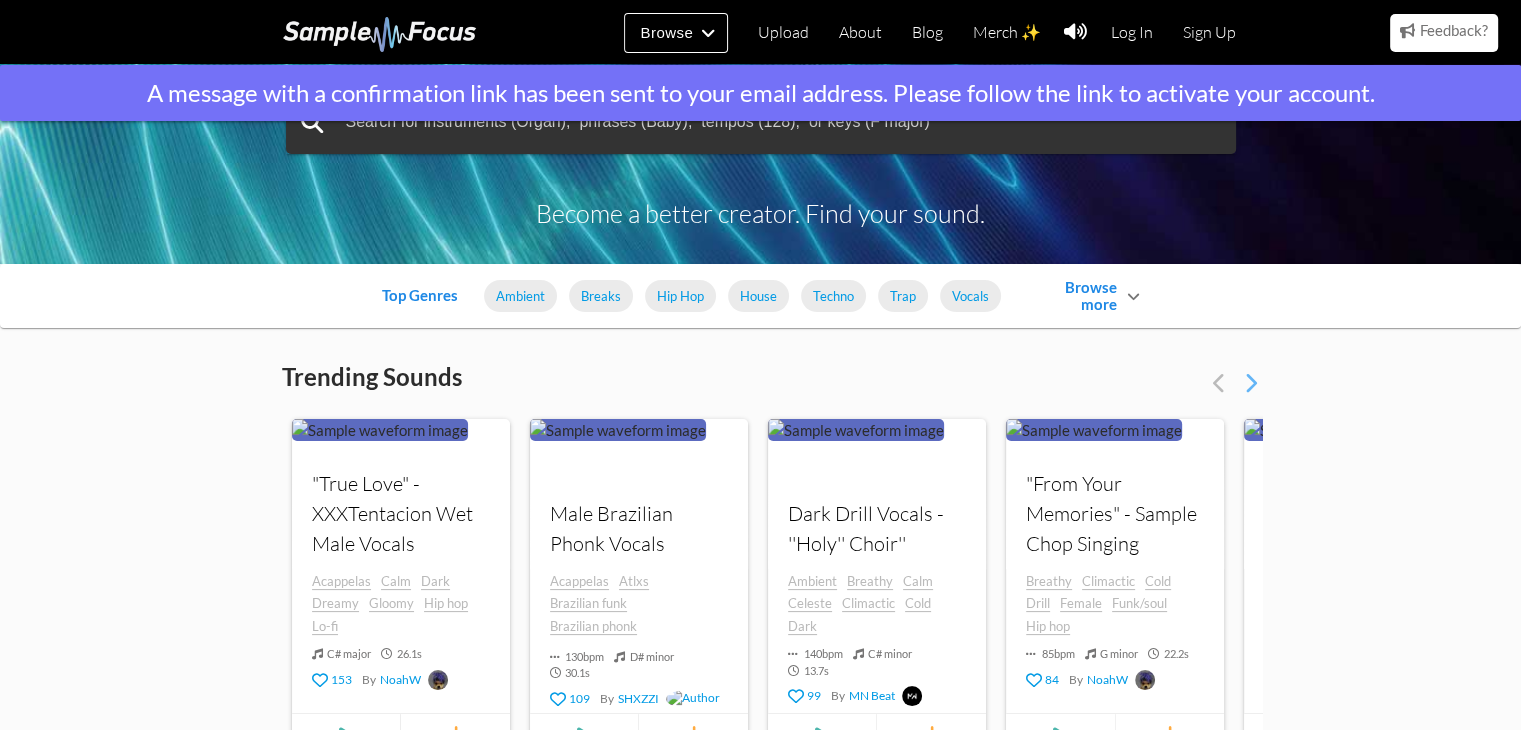 click on "The easiest way to find the perfect audio sample
Become a better creator. Find your sound.
Top Genres Ambient Breaks Hip Hop House Techno Trap Vocals Browse more Afrobeat Amapiano Brazilian Funk Chillout Chiptune Cinematic Classical Acid House Deep House Disco Drill Drum Bass Dubstep Ethnic World Electro House Electro Electro Swing Folk Country Funk Soul Jazz Jersey Club Jungle Hardstyle Latin Afro Cuban Minimal House Nu Disco R B Reggae Dub Reggaeton Rock Phonk Pop Progressive House Synthwave Tech House Trance
Trending Sounds
Your browser does not support the audio  element. "[SONG TITLE]" - [ARTIST] [VOCALS] Acappelas Calm Dark Dreamy Gloomy Hip hop Lo-fi   C#   major   26.1 s 153 By [CREATOR] Your browser does not support the audio Atlxs" at bounding box center (760, 1254) 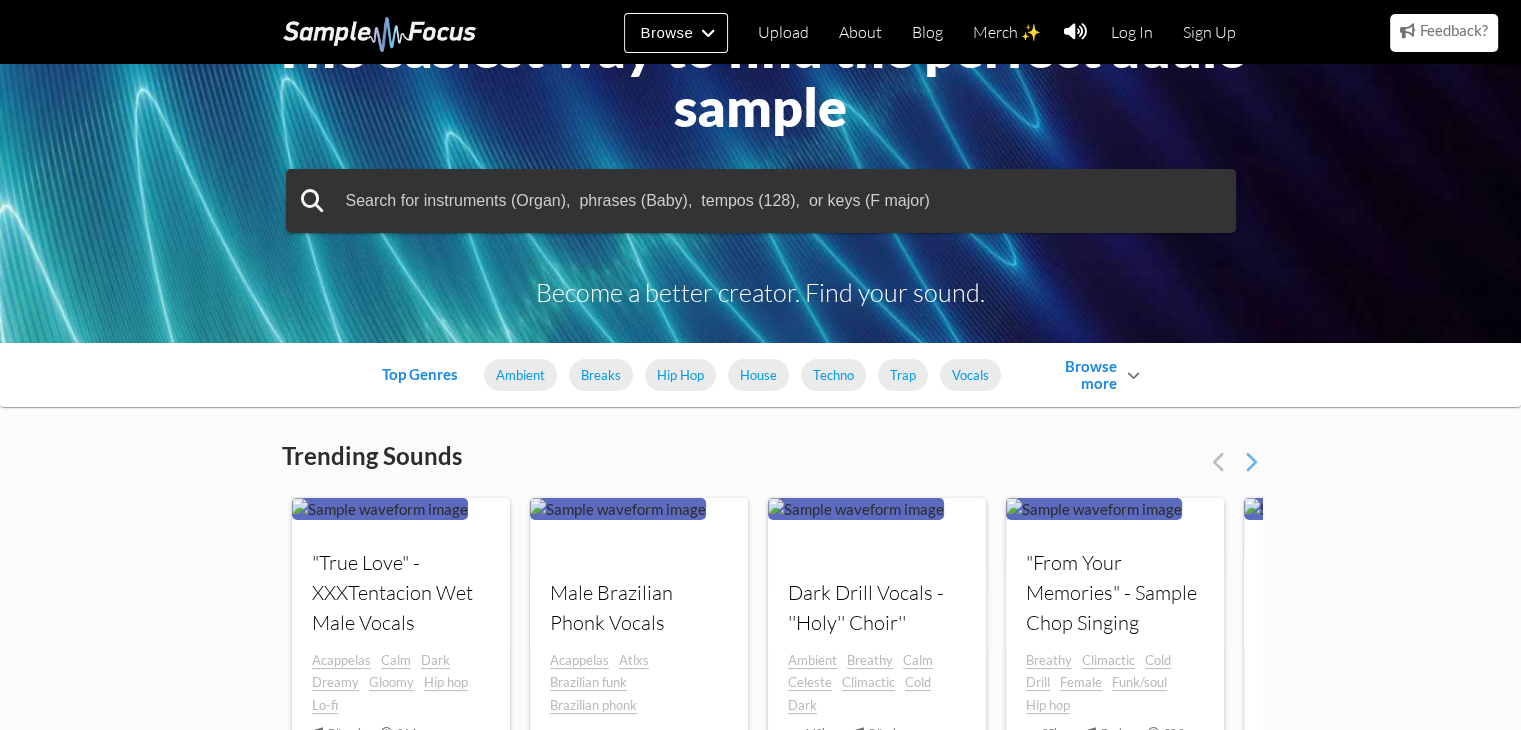 scroll, scrollTop: 0, scrollLeft: 0, axis: both 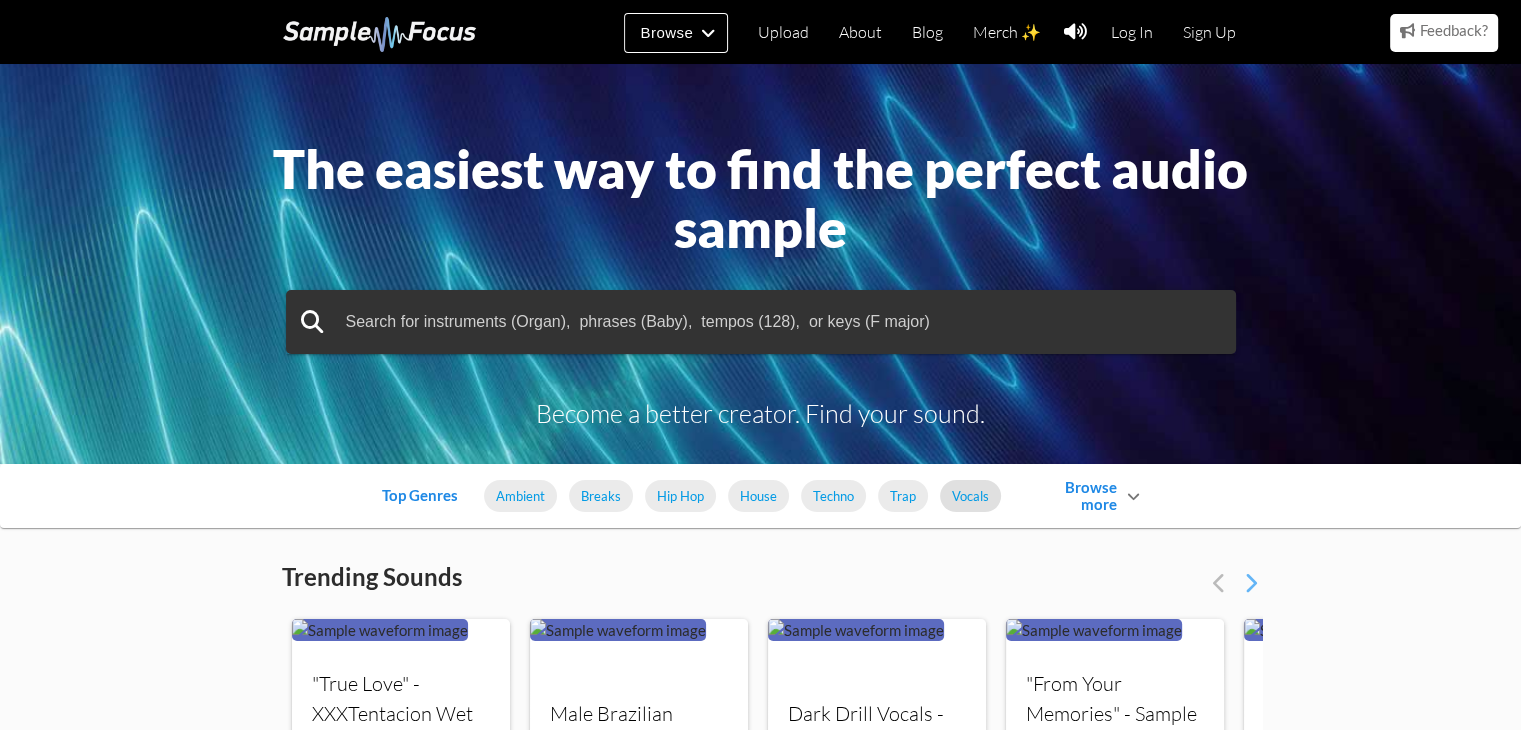 click on "Vocals" at bounding box center [970, 496] 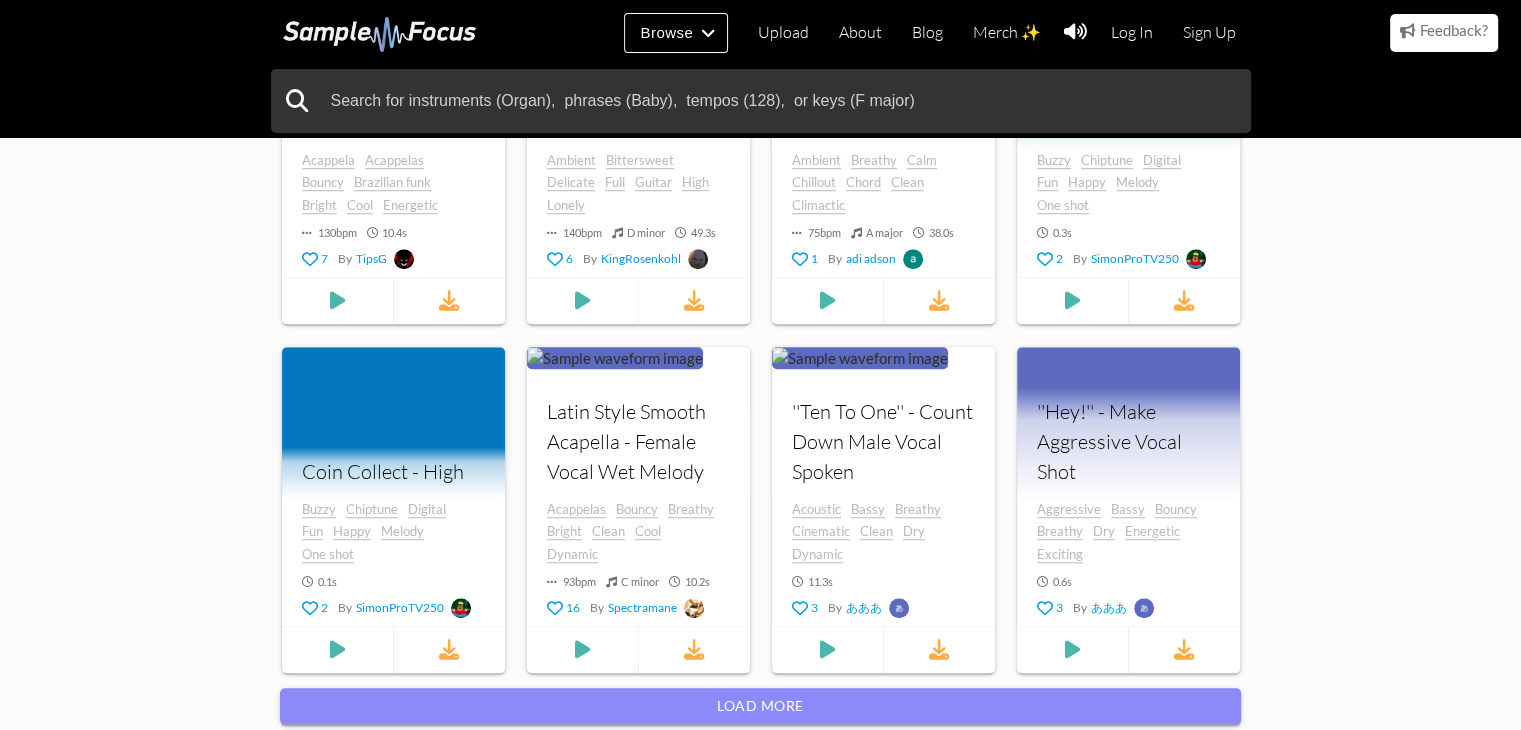 scroll, scrollTop: 1600, scrollLeft: 0, axis: vertical 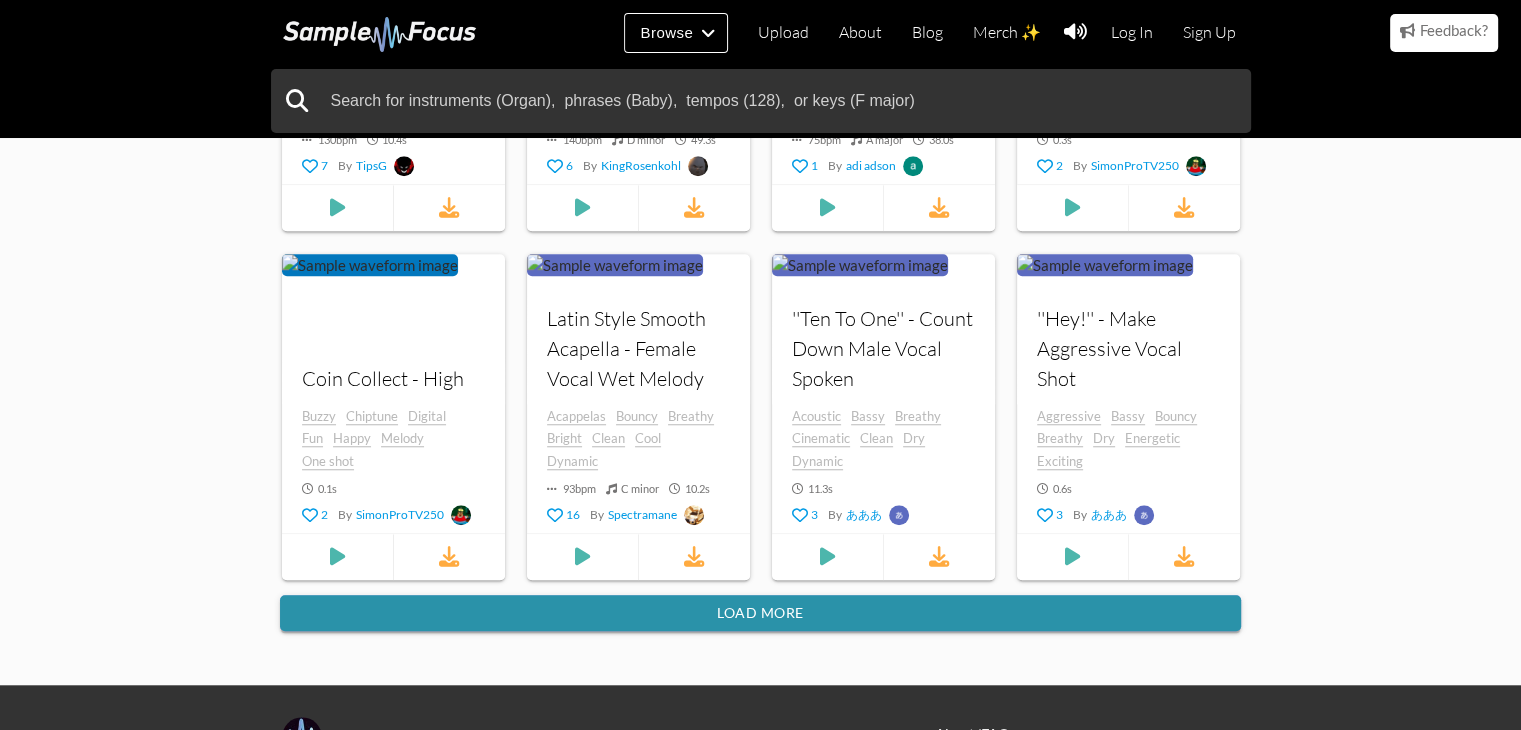 click on "Load more" at bounding box center [760, 613] 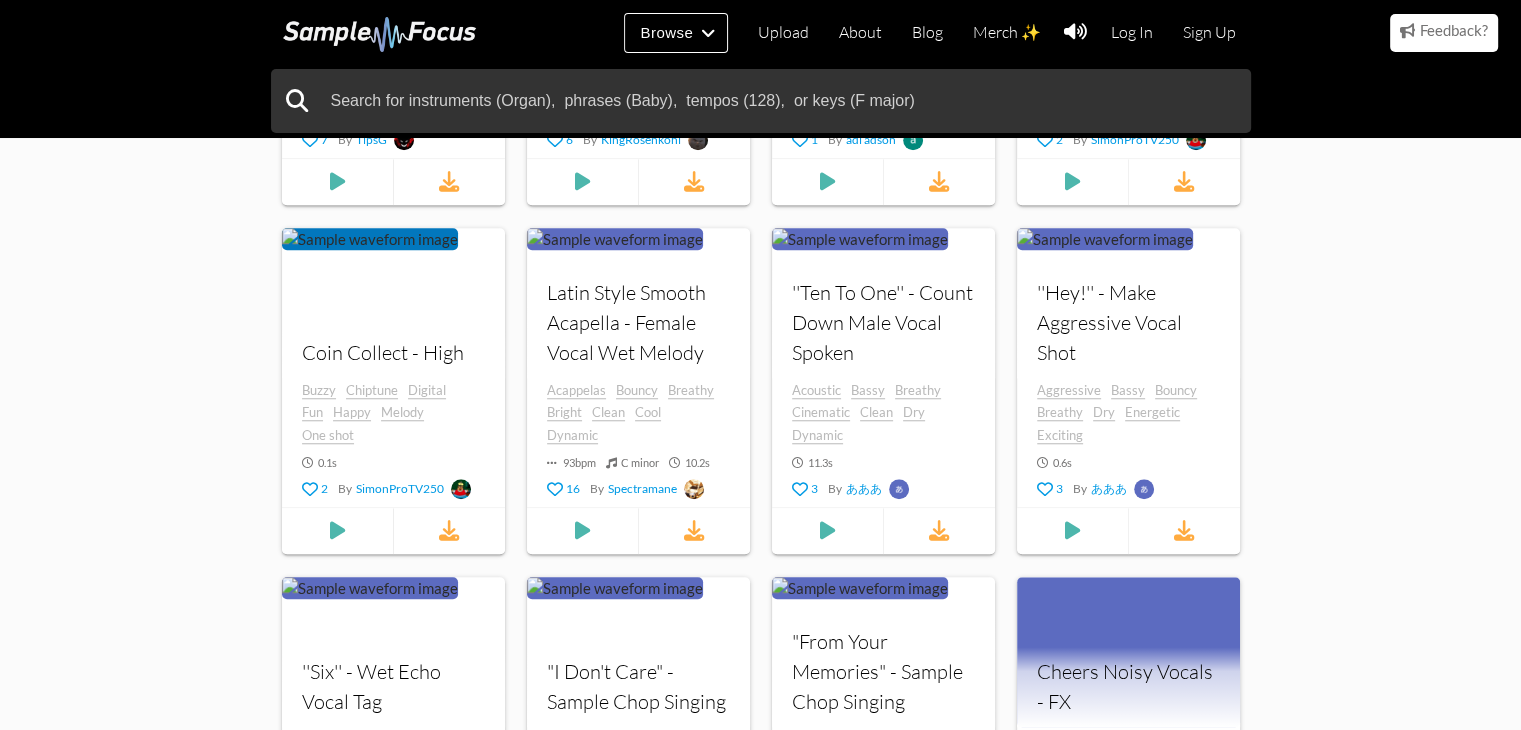 scroll, scrollTop: 1800, scrollLeft: 0, axis: vertical 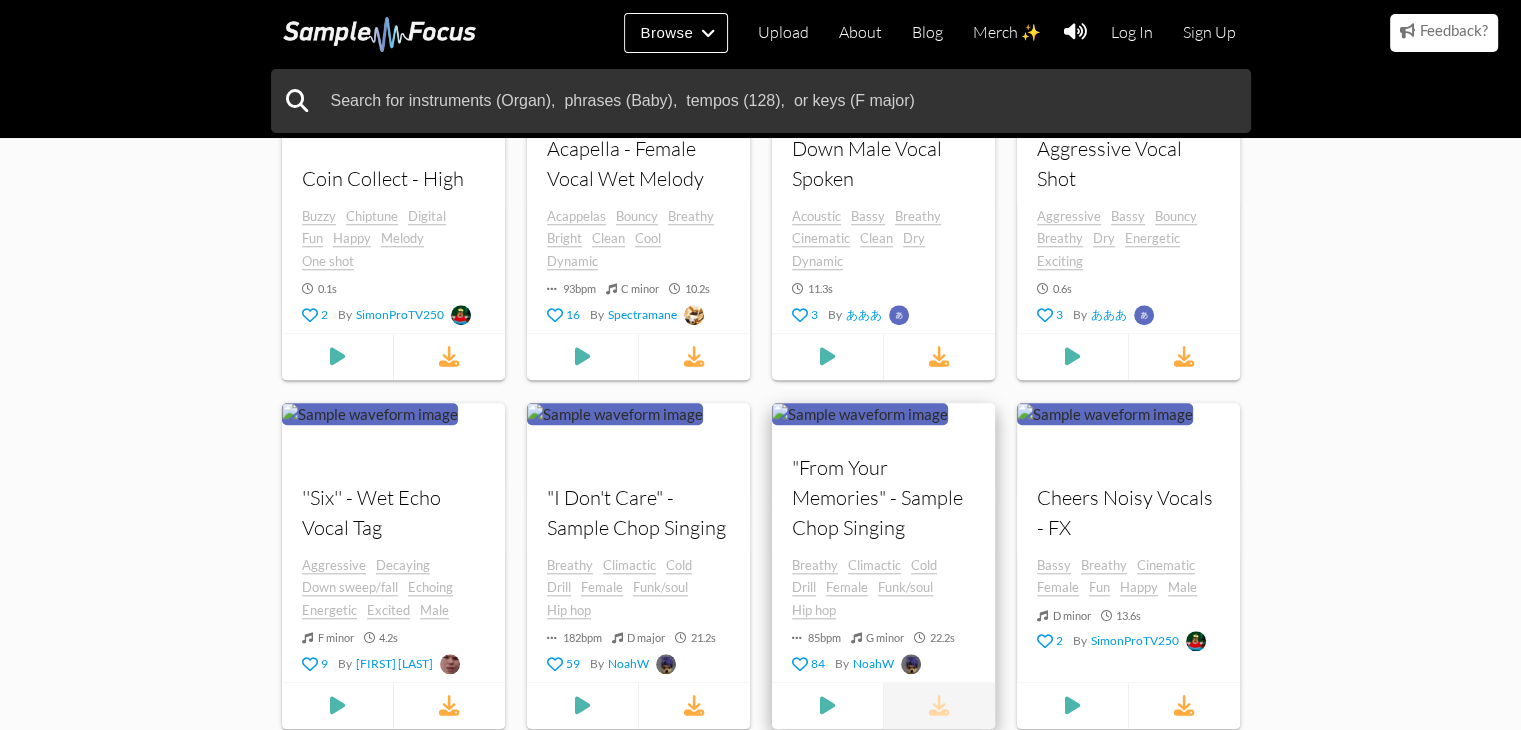click at bounding box center (939, 705) 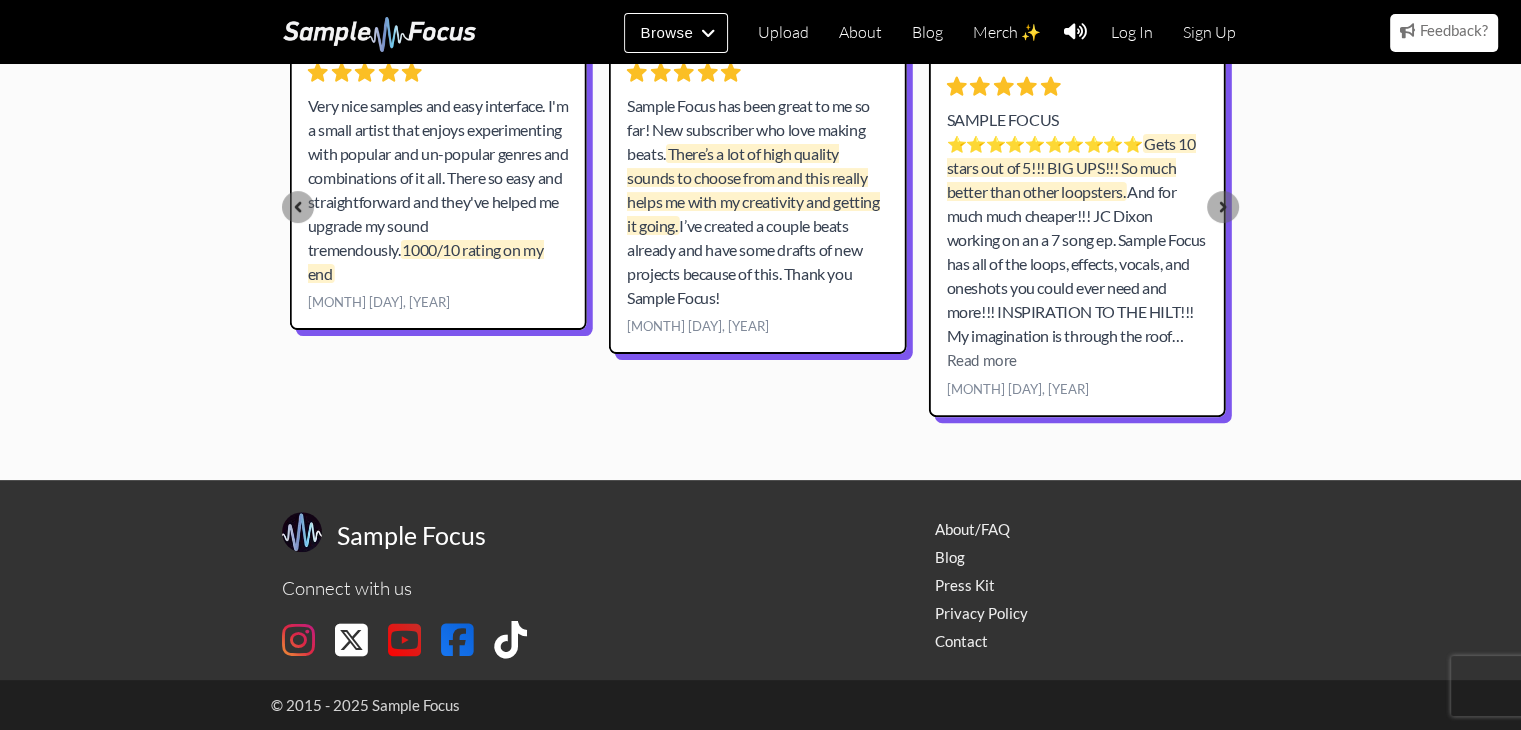 scroll, scrollTop: 0, scrollLeft: 0, axis: both 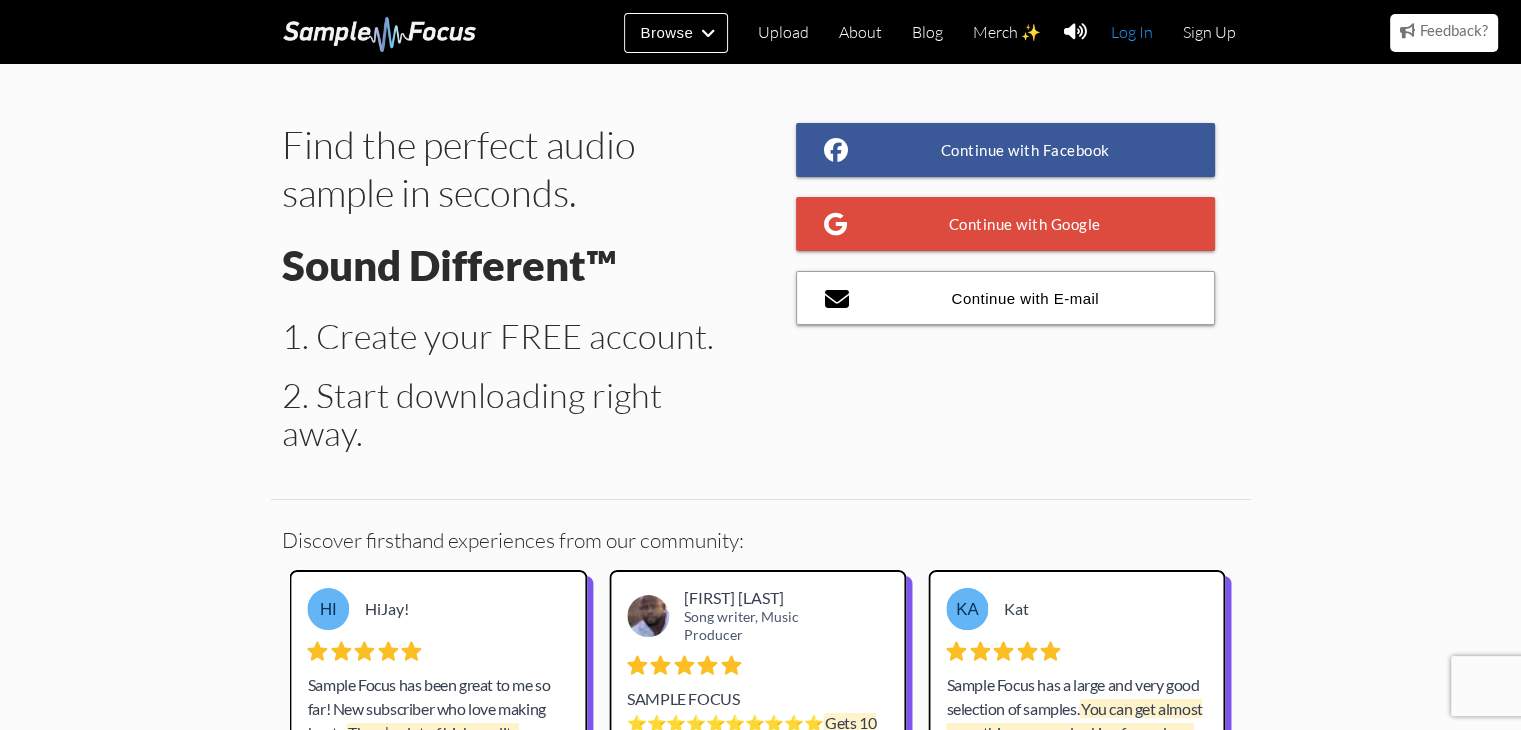 click on "Log In" at bounding box center [1132, 32] 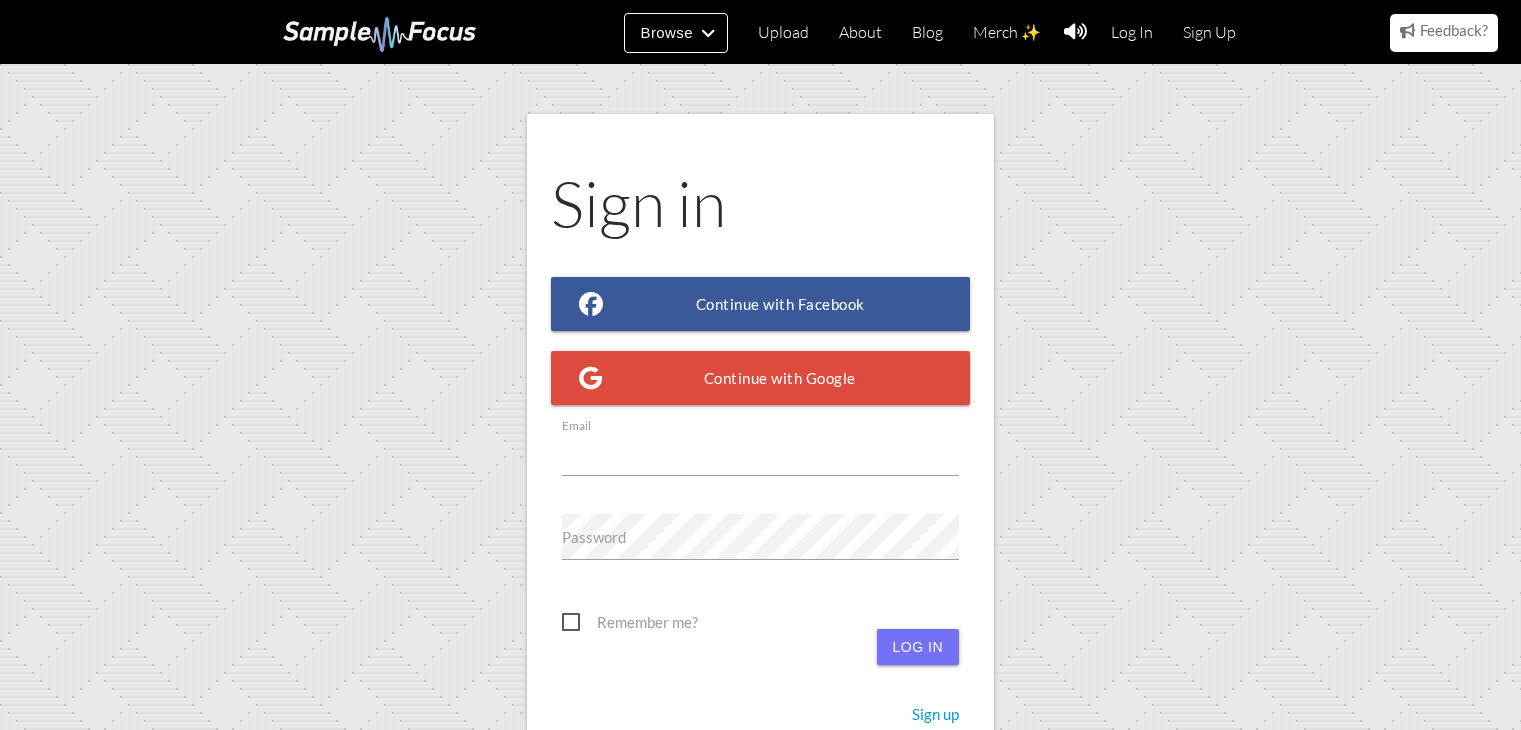 scroll, scrollTop: 0, scrollLeft: 0, axis: both 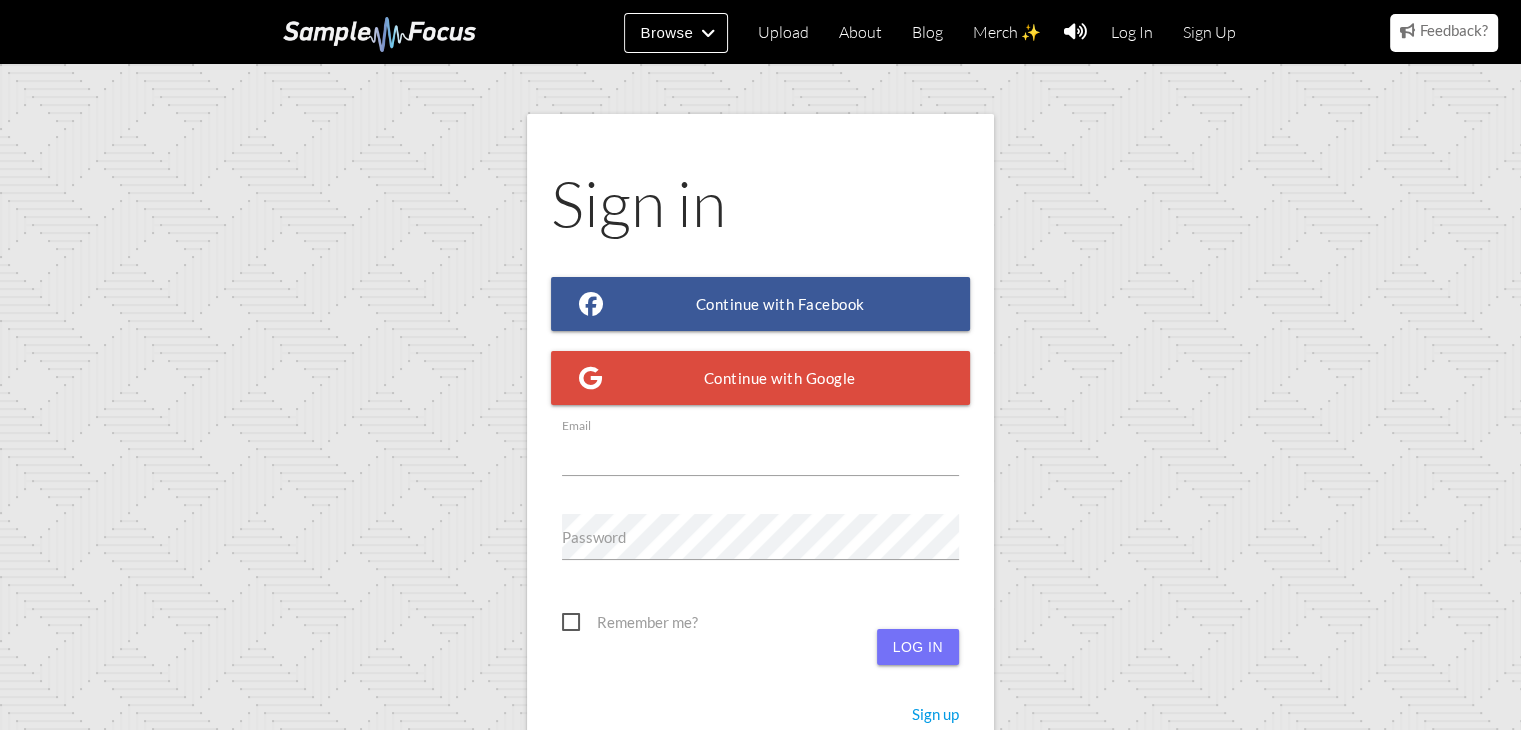 click on "Email" at bounding box center (760, 453) 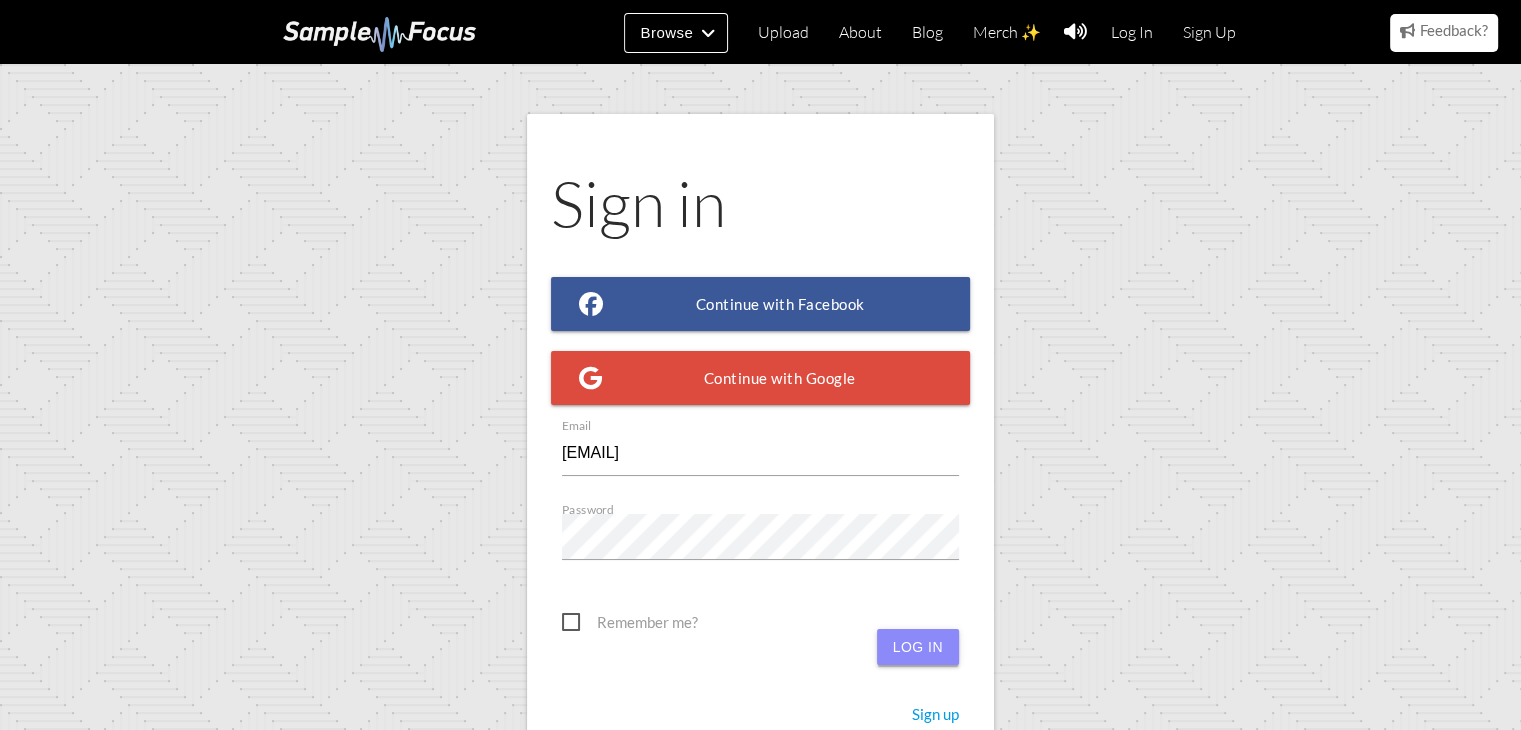 click on "Log in" at bounding box center (918, 647) 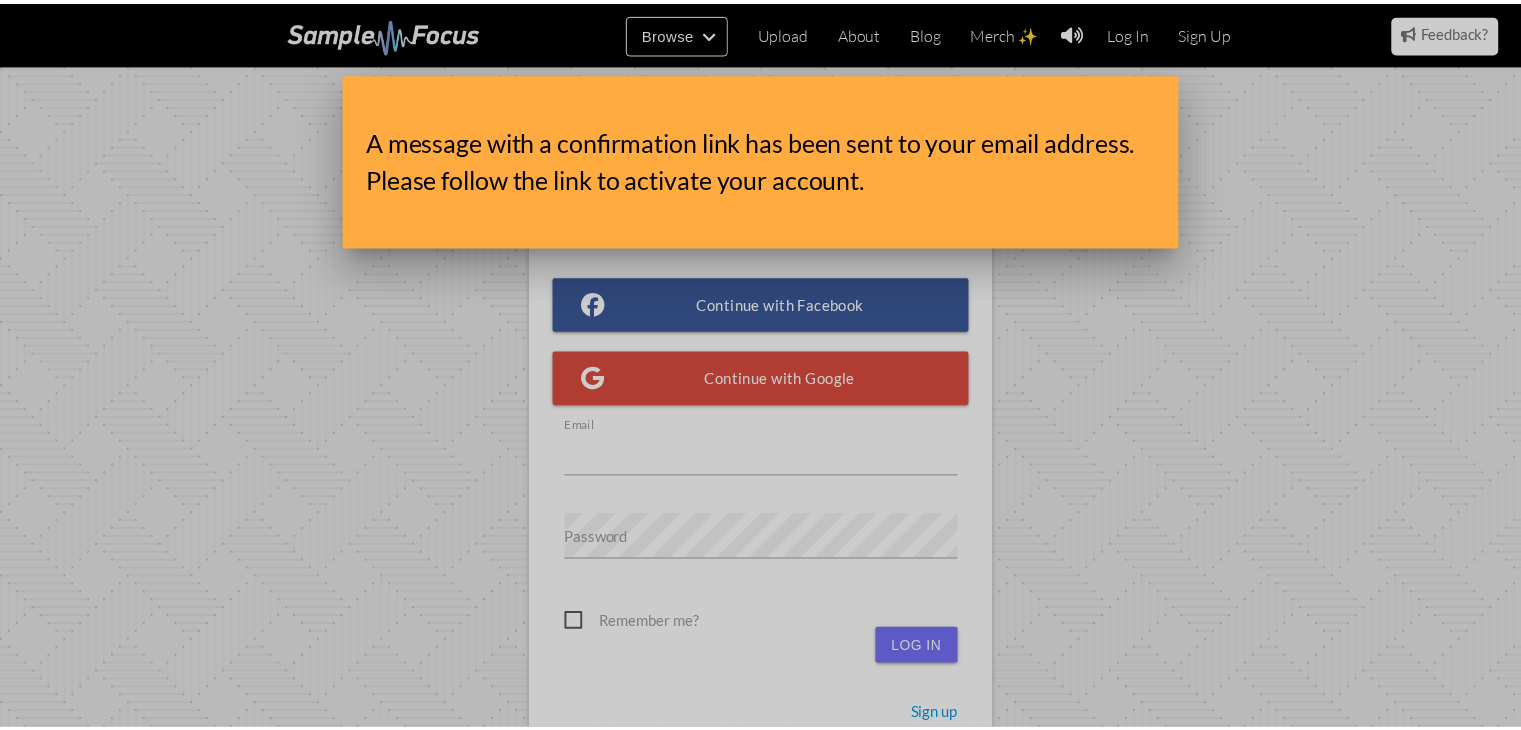 scroll, scrollTop: 0, scrollLeft: 0, axis: both 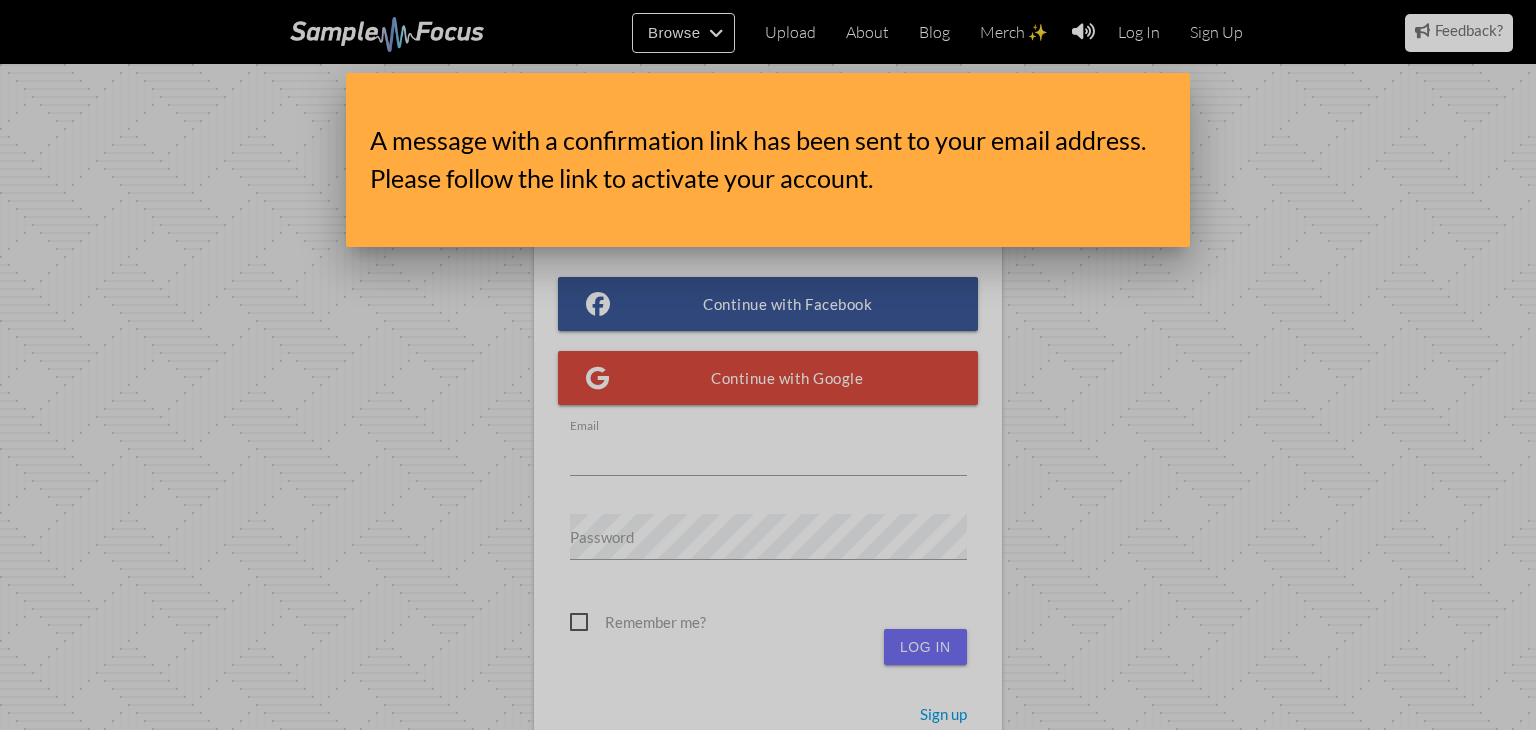 click at bounding box center (768, 274) 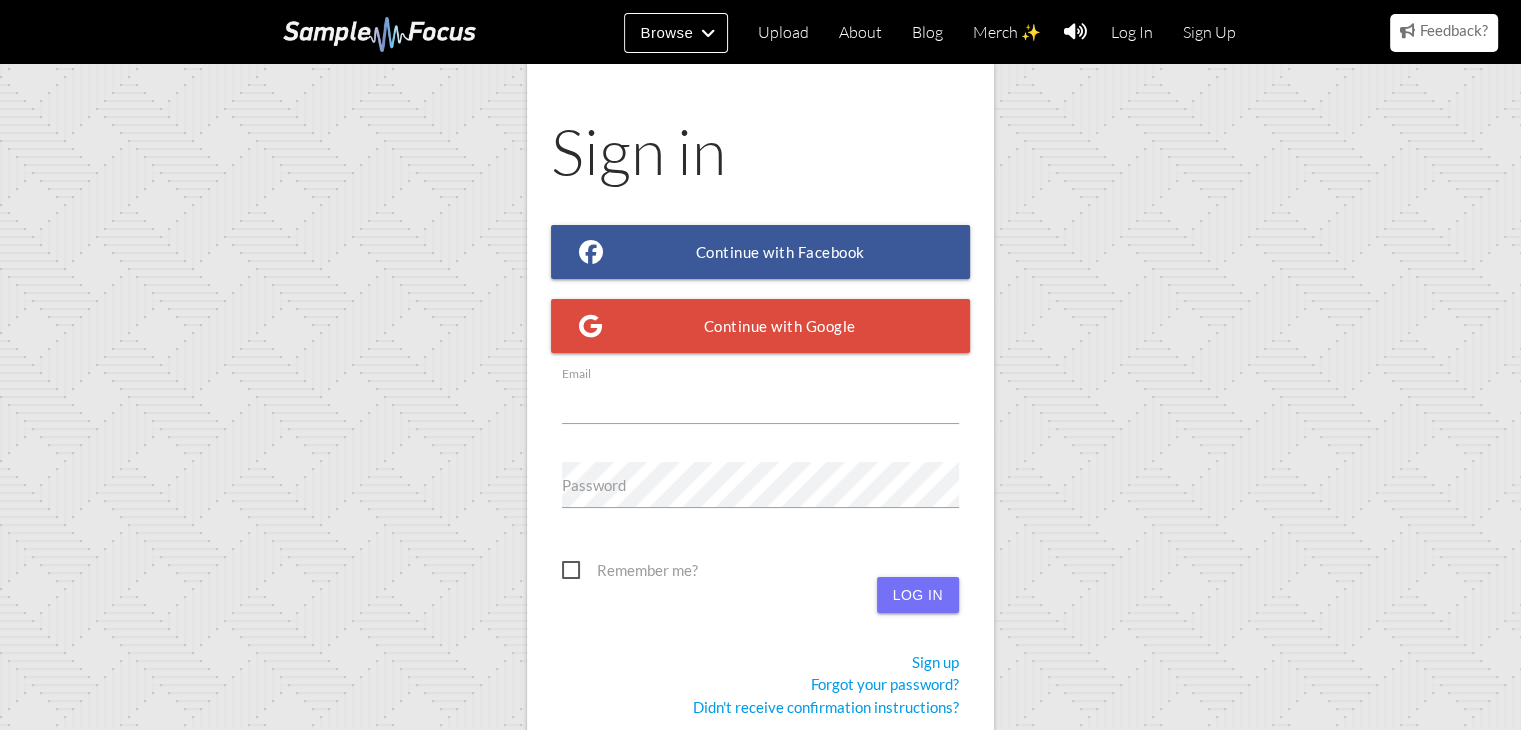 scroll, scrollTop: 79, scrollLeft: 0, axis: vertical 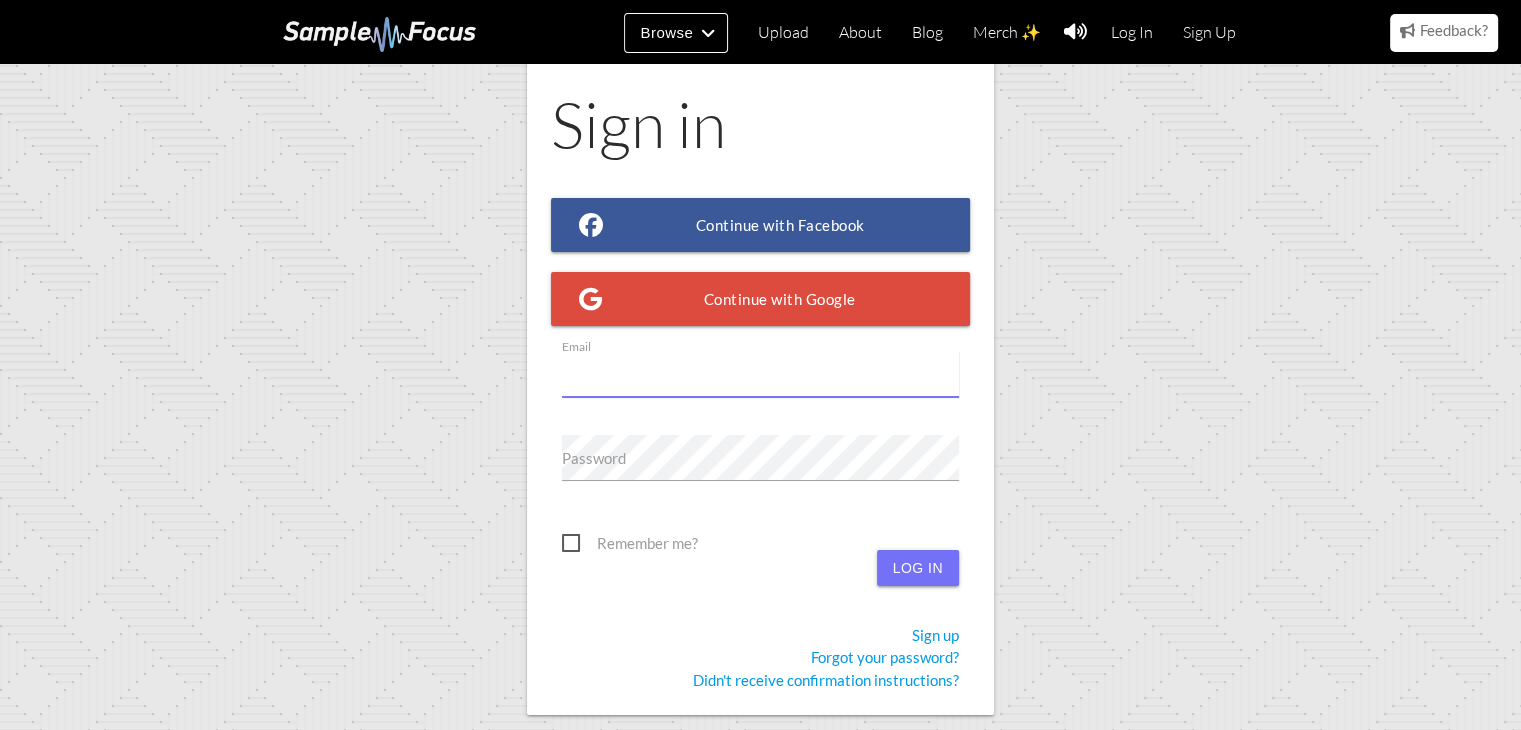 click on "Email" at bounding box center (760, 374) 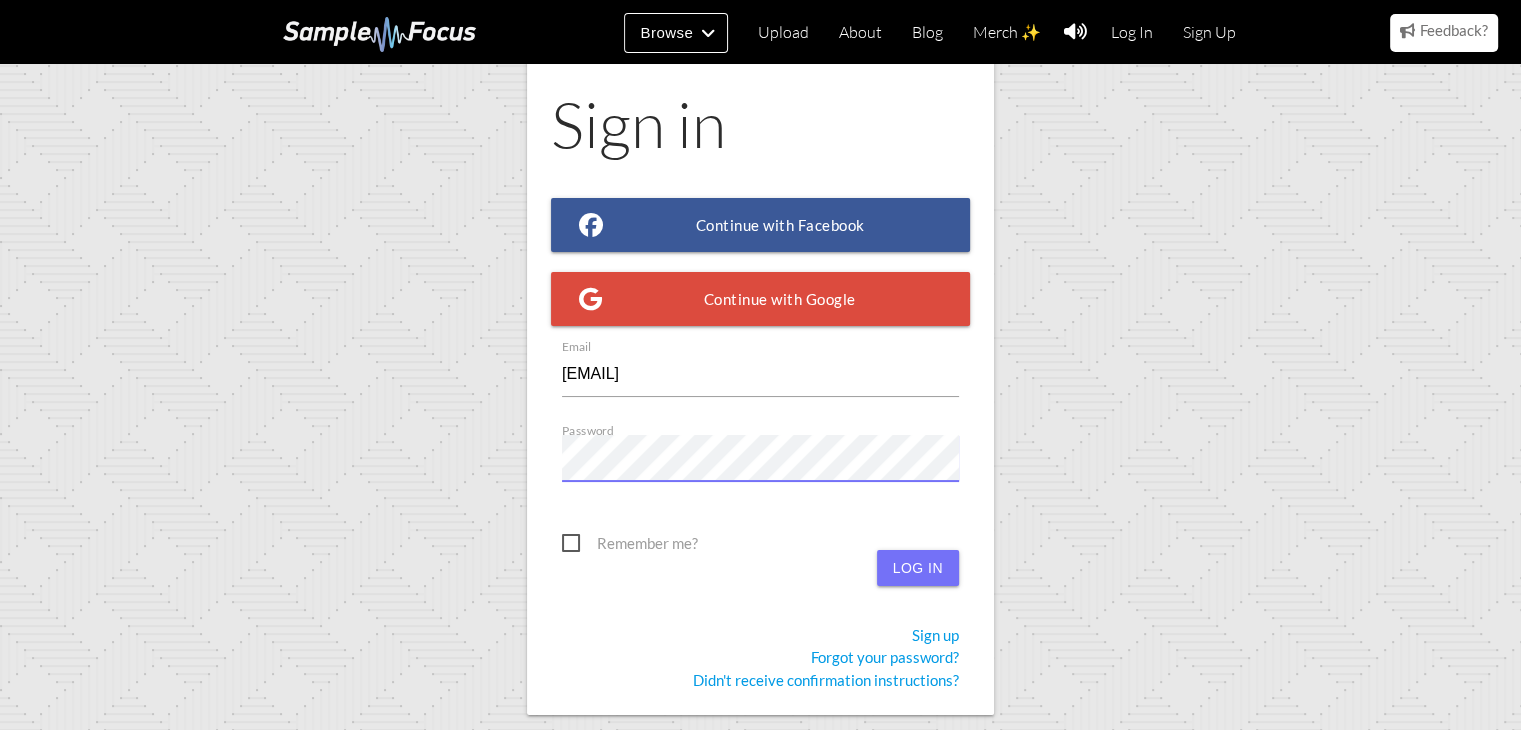 click on "Log in" at bounding box center [918, 568] 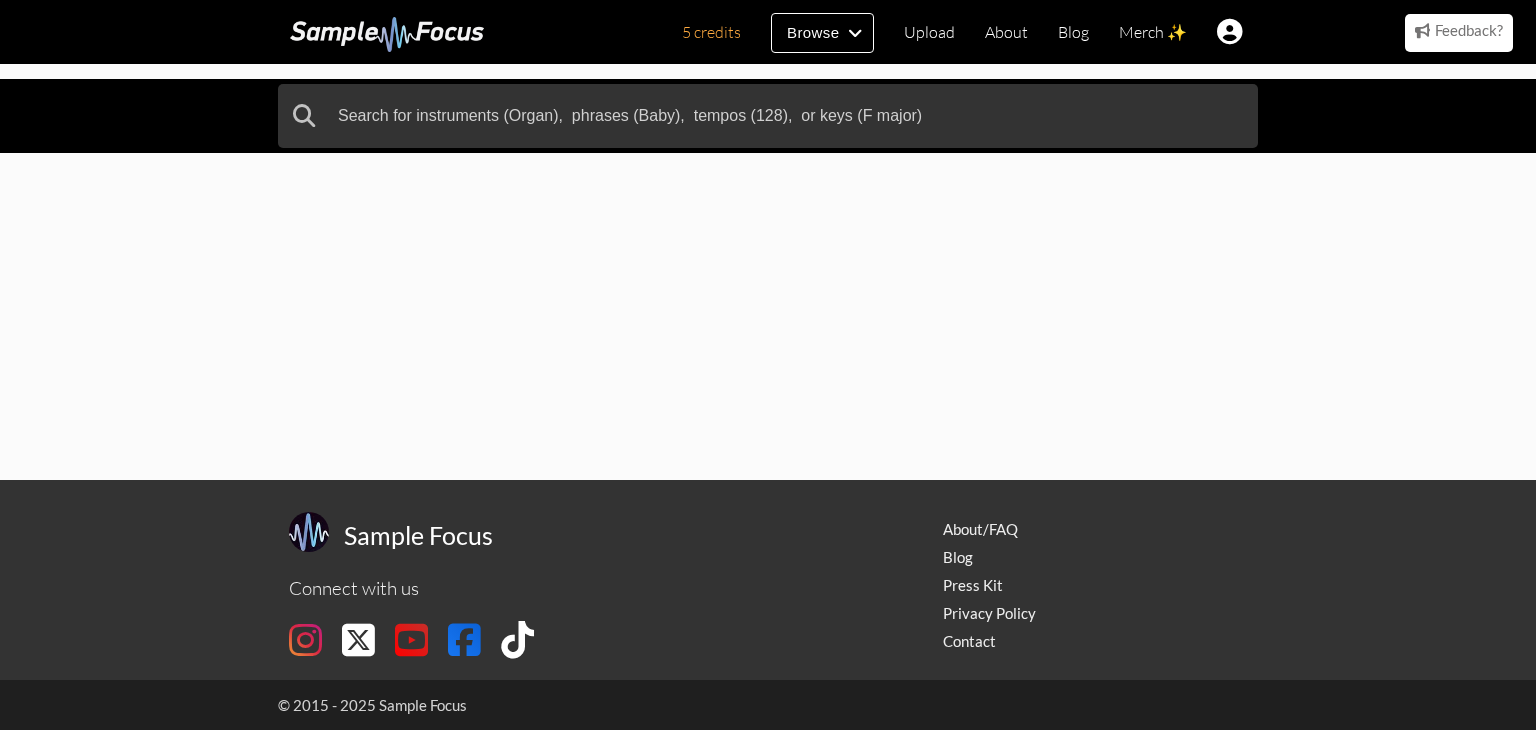 scroll, scrollTop: 0, scrollLeft: 0, axis: both 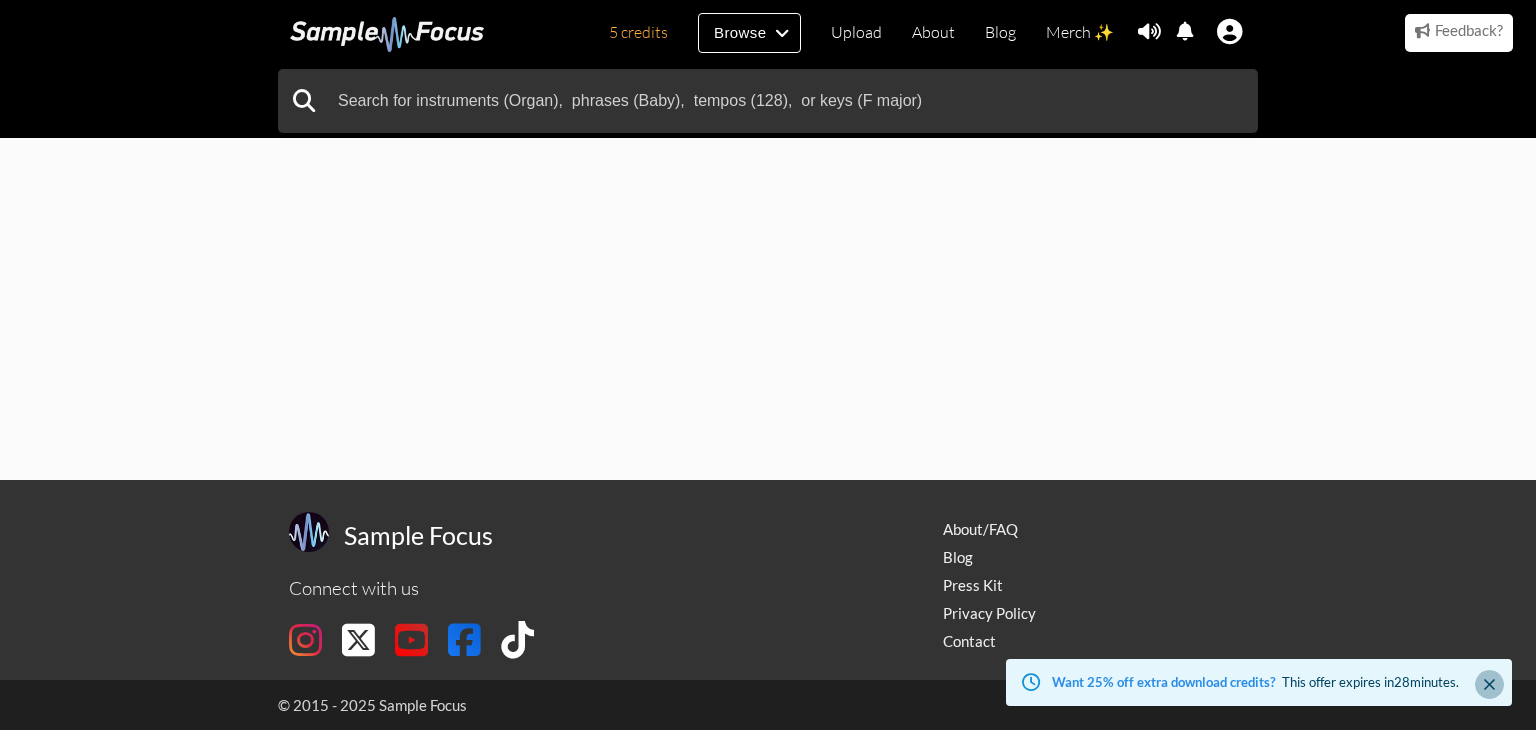 click at bounding box center [1489, 684] 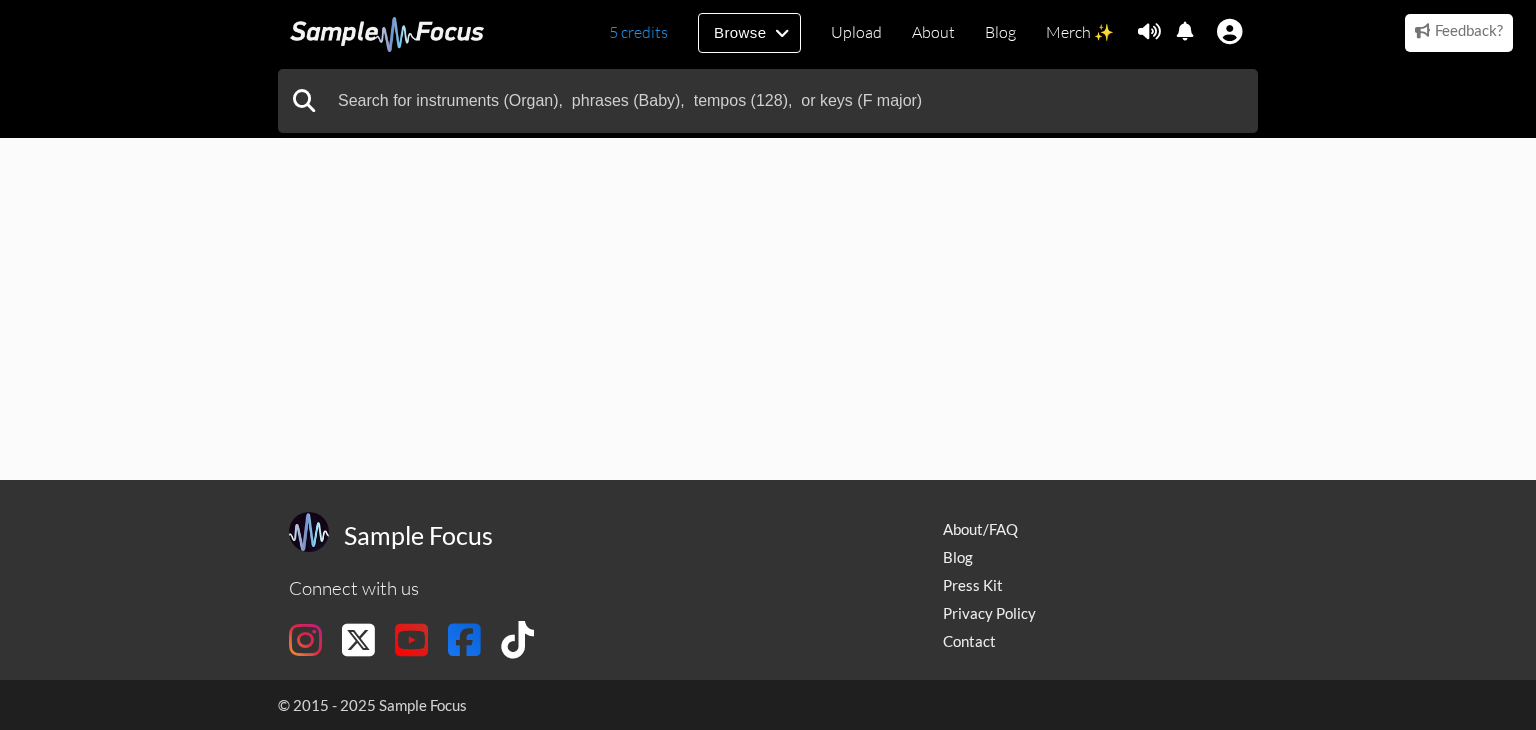 click on "5 credits" at bounding box center (638, 32) 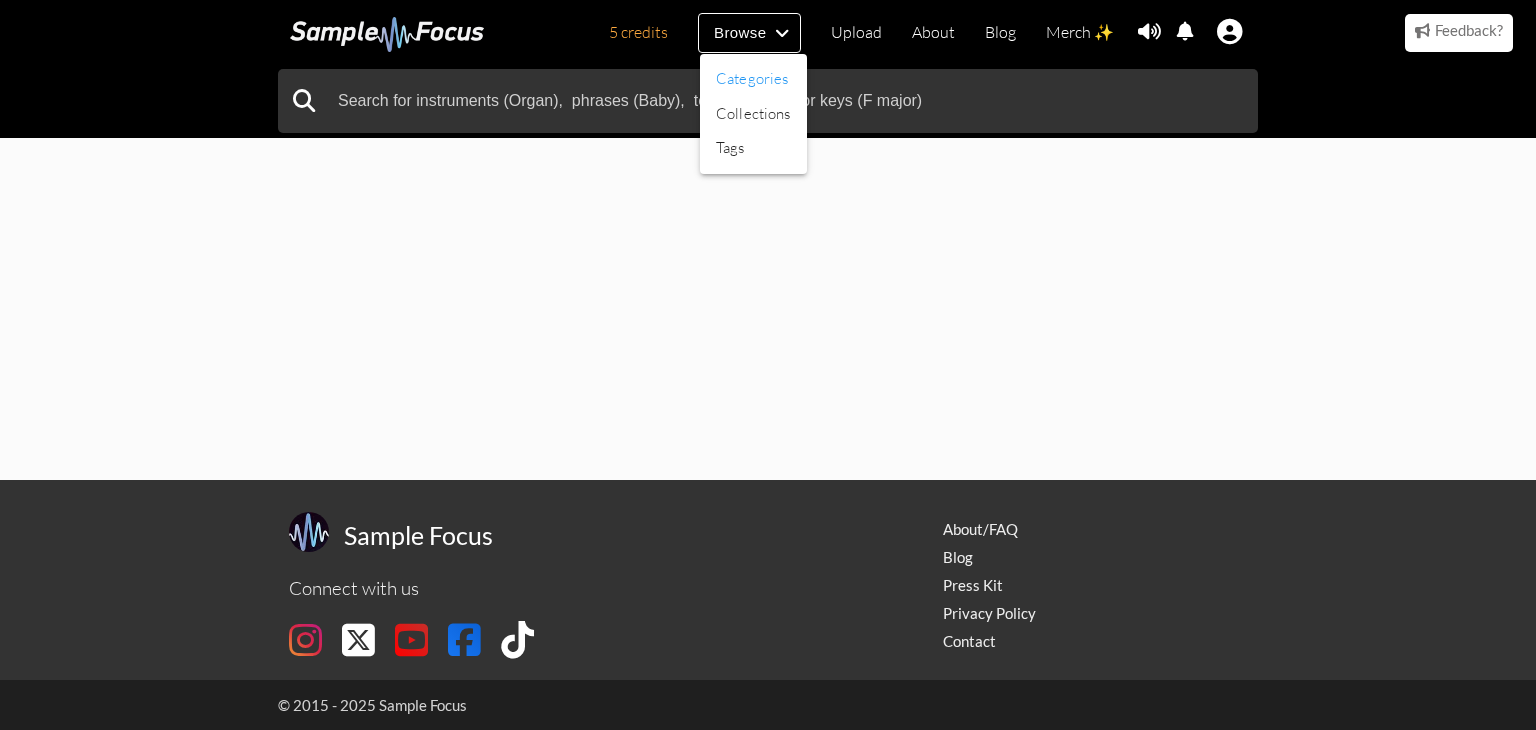 click on "Categories" at bounding box center (753, 79) 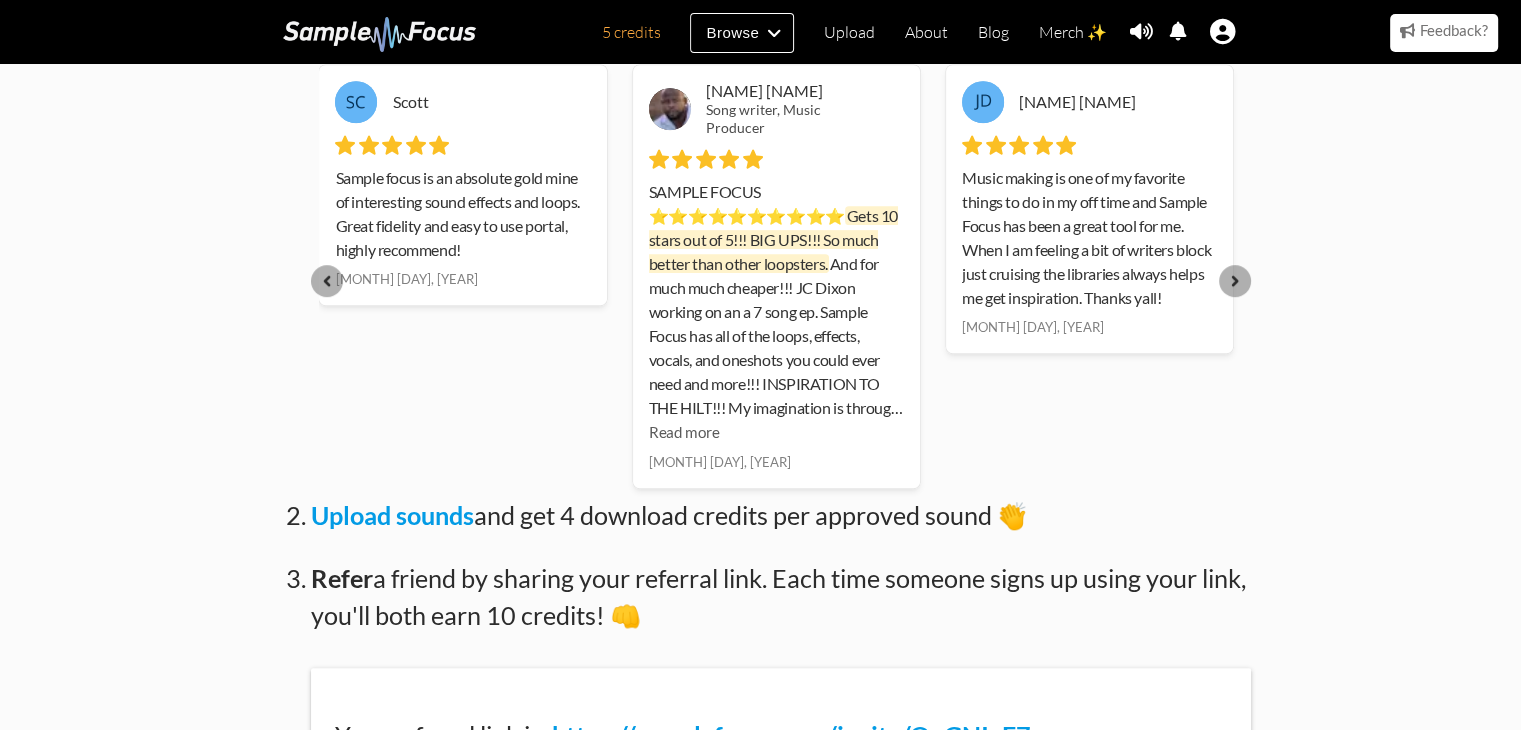scroll, scrollTop: 1200, scrollLeft: 0, axis: vertical 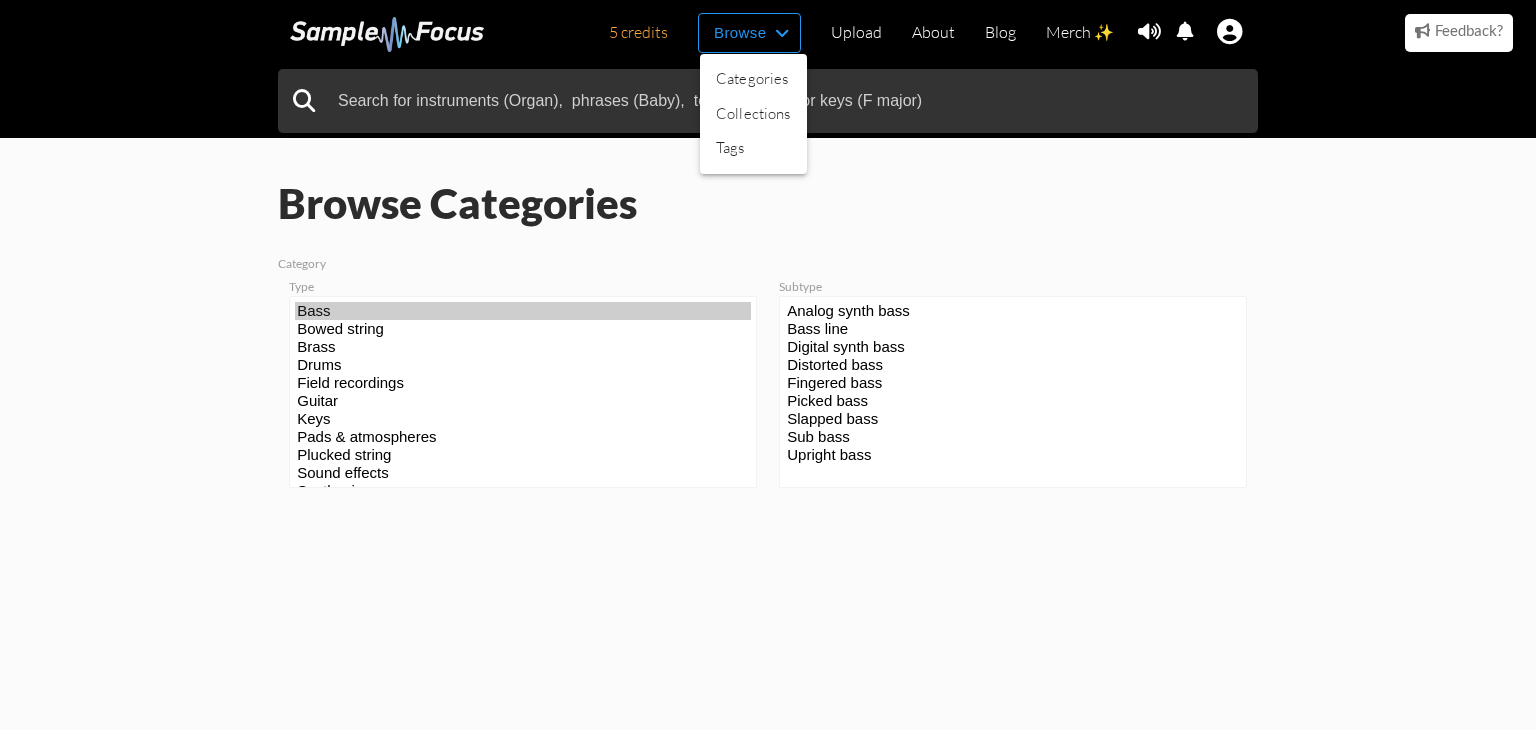 click at bounding box center [768, 365] 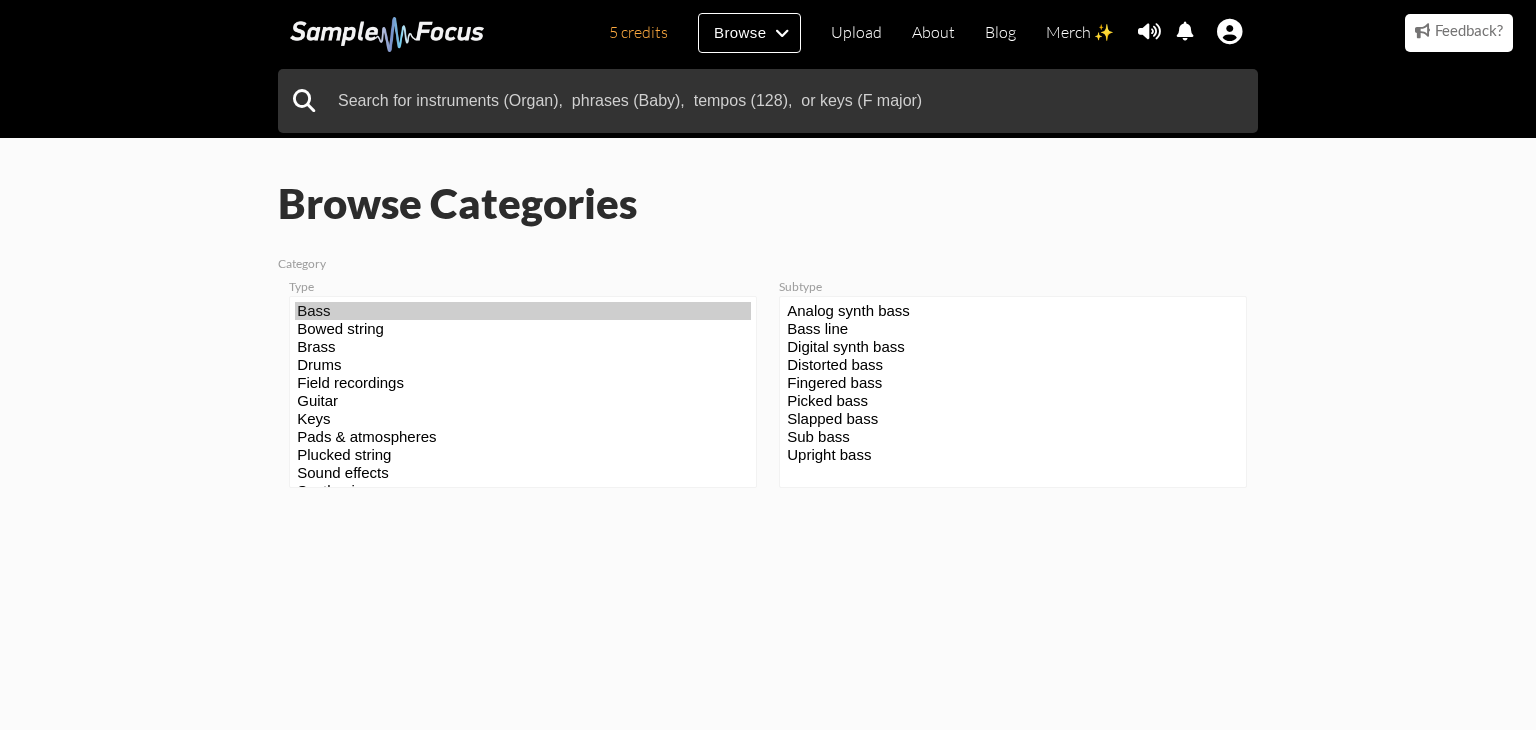 click on "Browse" at bounding box center (749, 32) 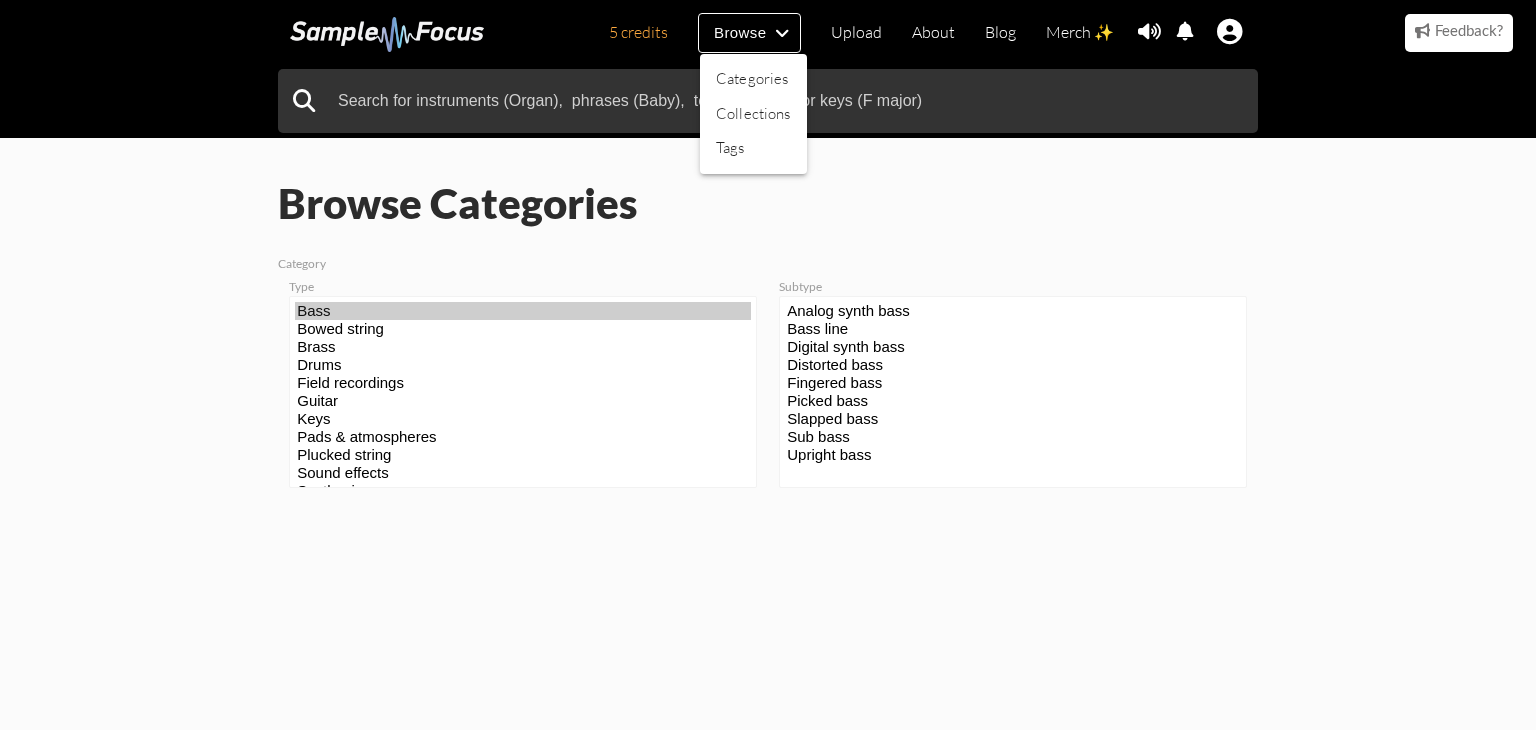 click at bounding box center [768, 365] 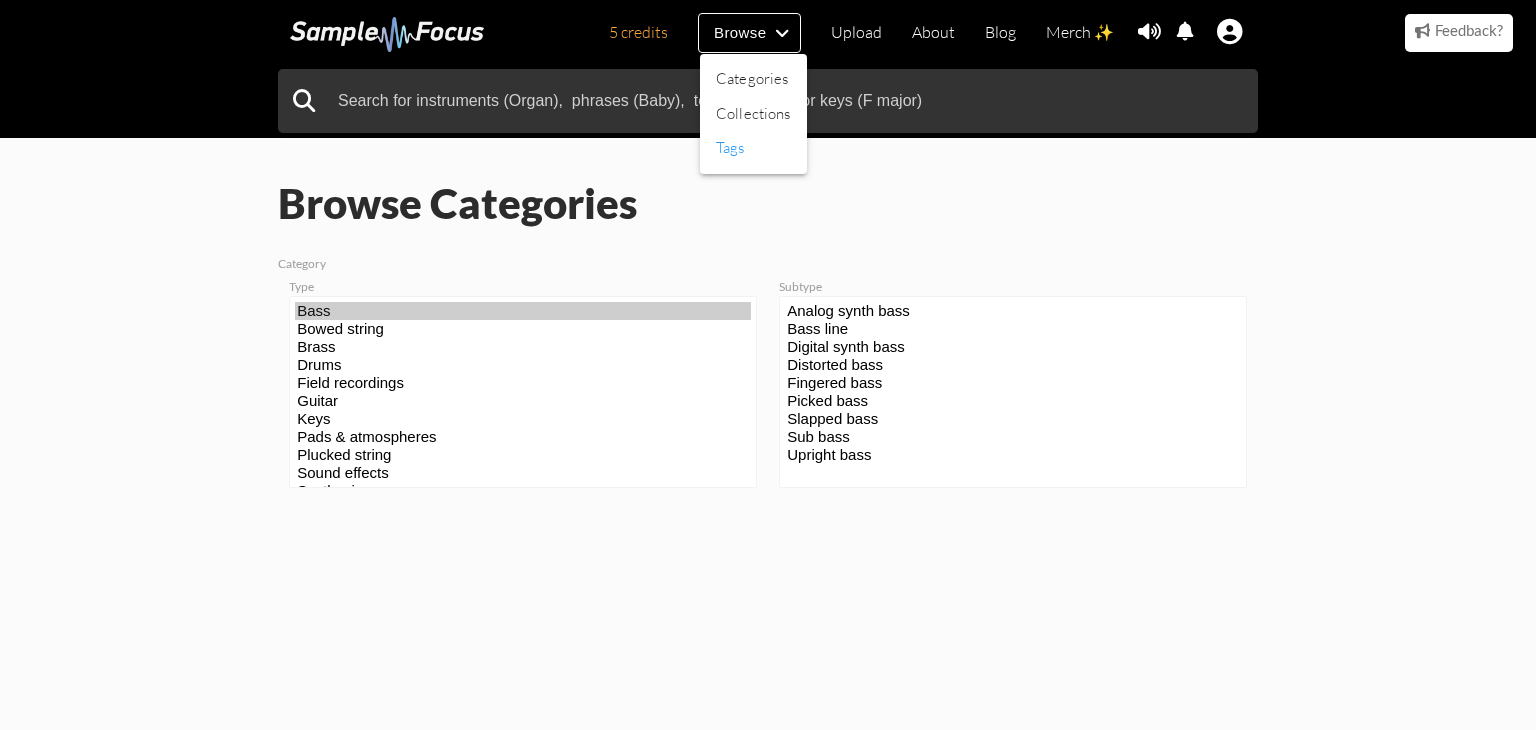 click on "Tags" at bounding box center (753, 148) 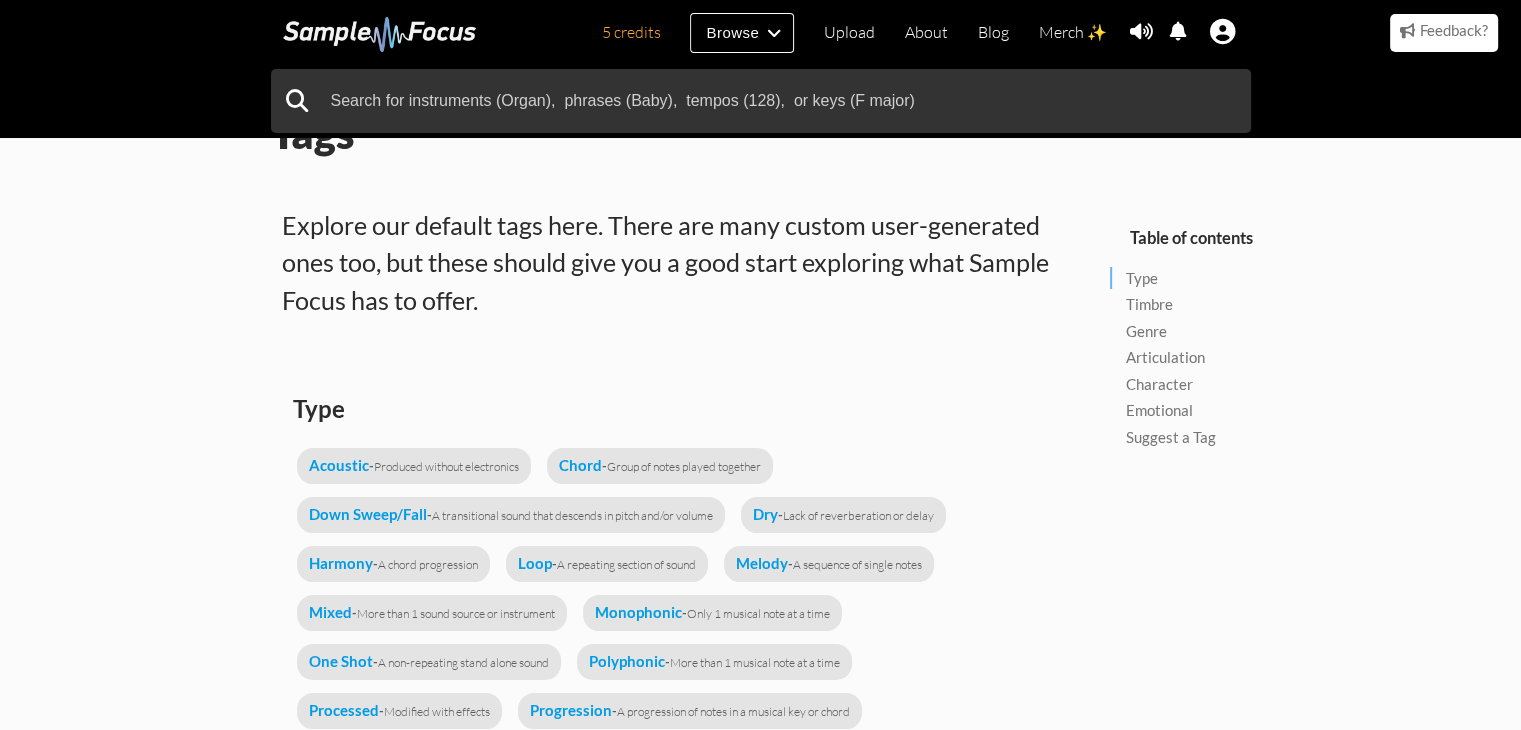 scroll, scrollTop: 0, scrollLeft: 0, axis: both 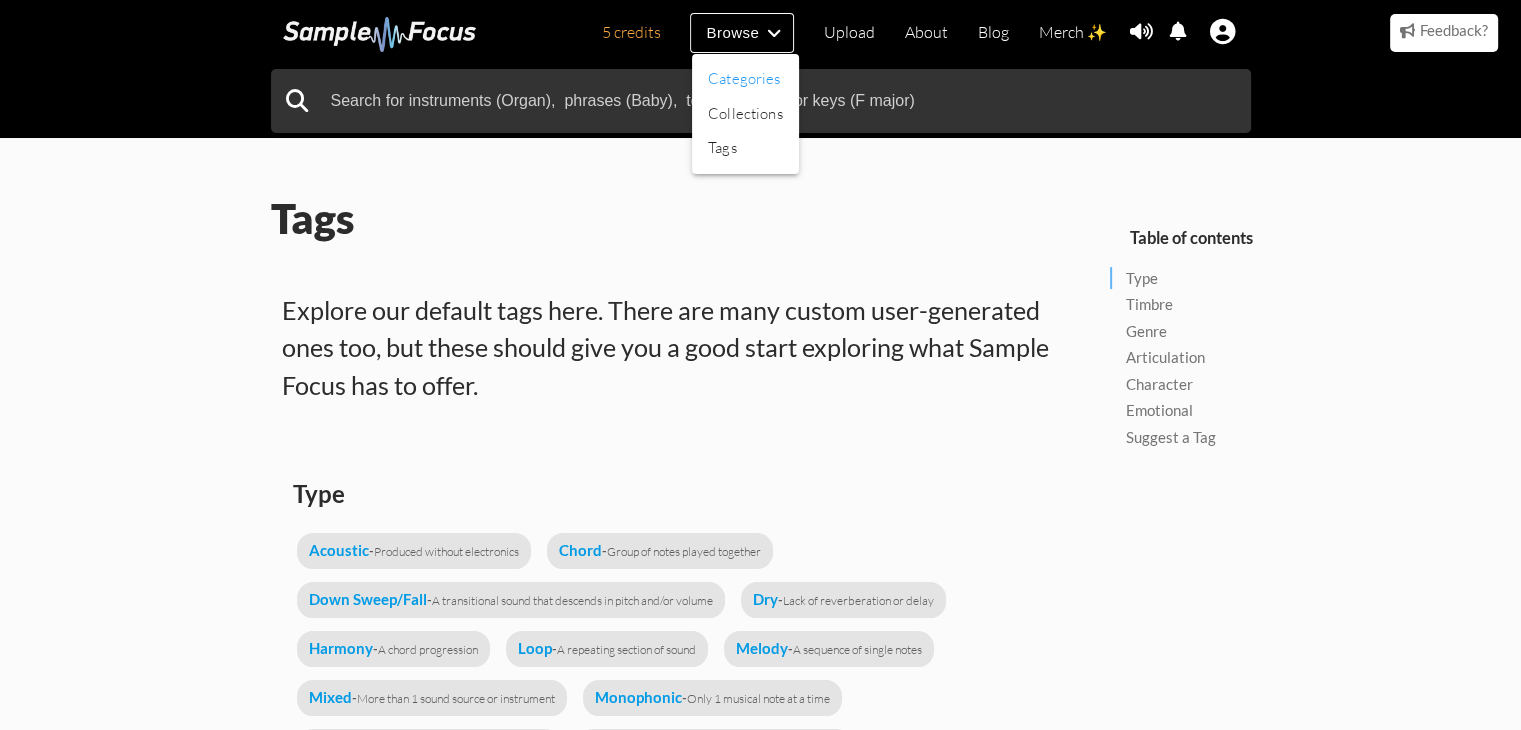 click on "Categories" at bounding box center [745, 79] 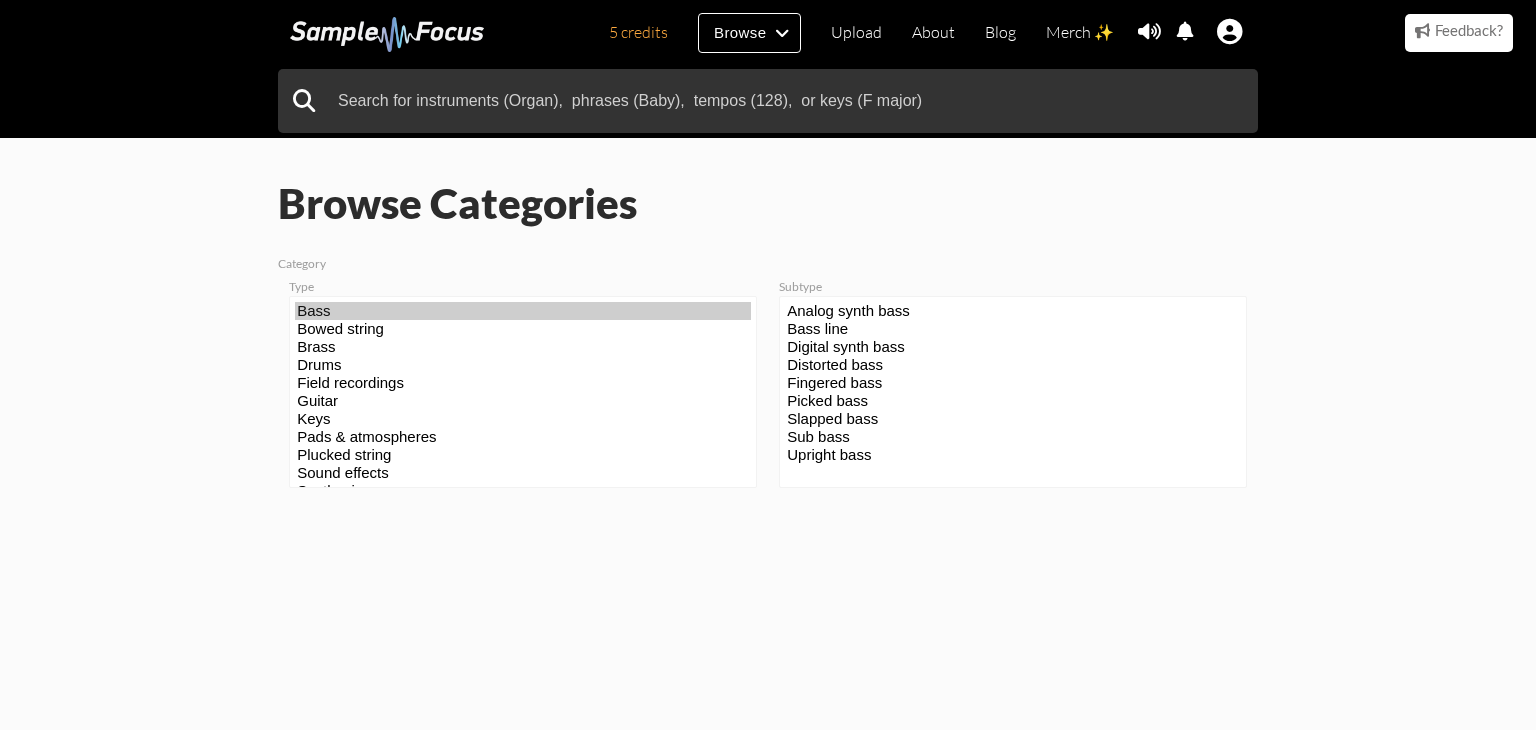 scroll, scrollTop: 0, scrollLeft: 0, axis: both 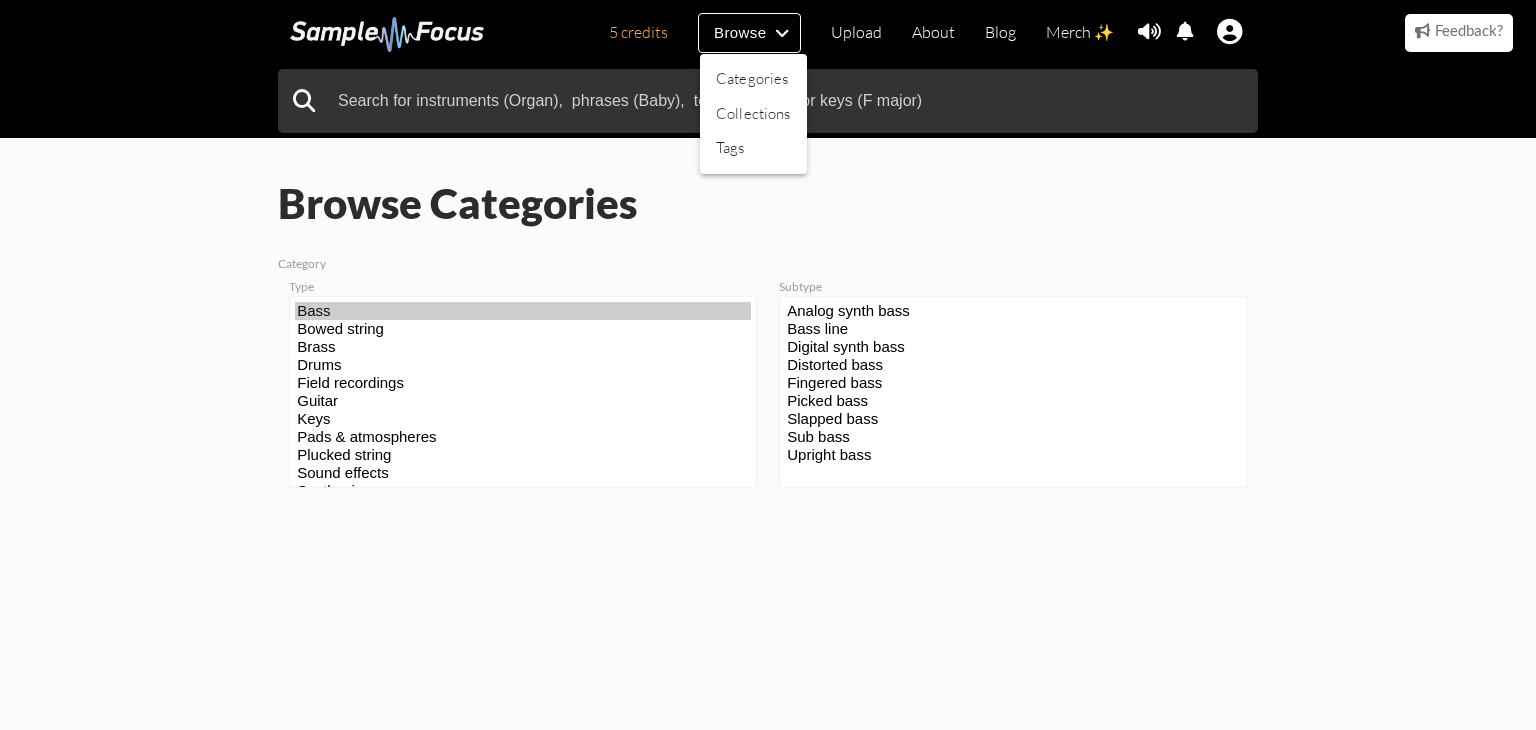 click at bounding box center [768, 365] 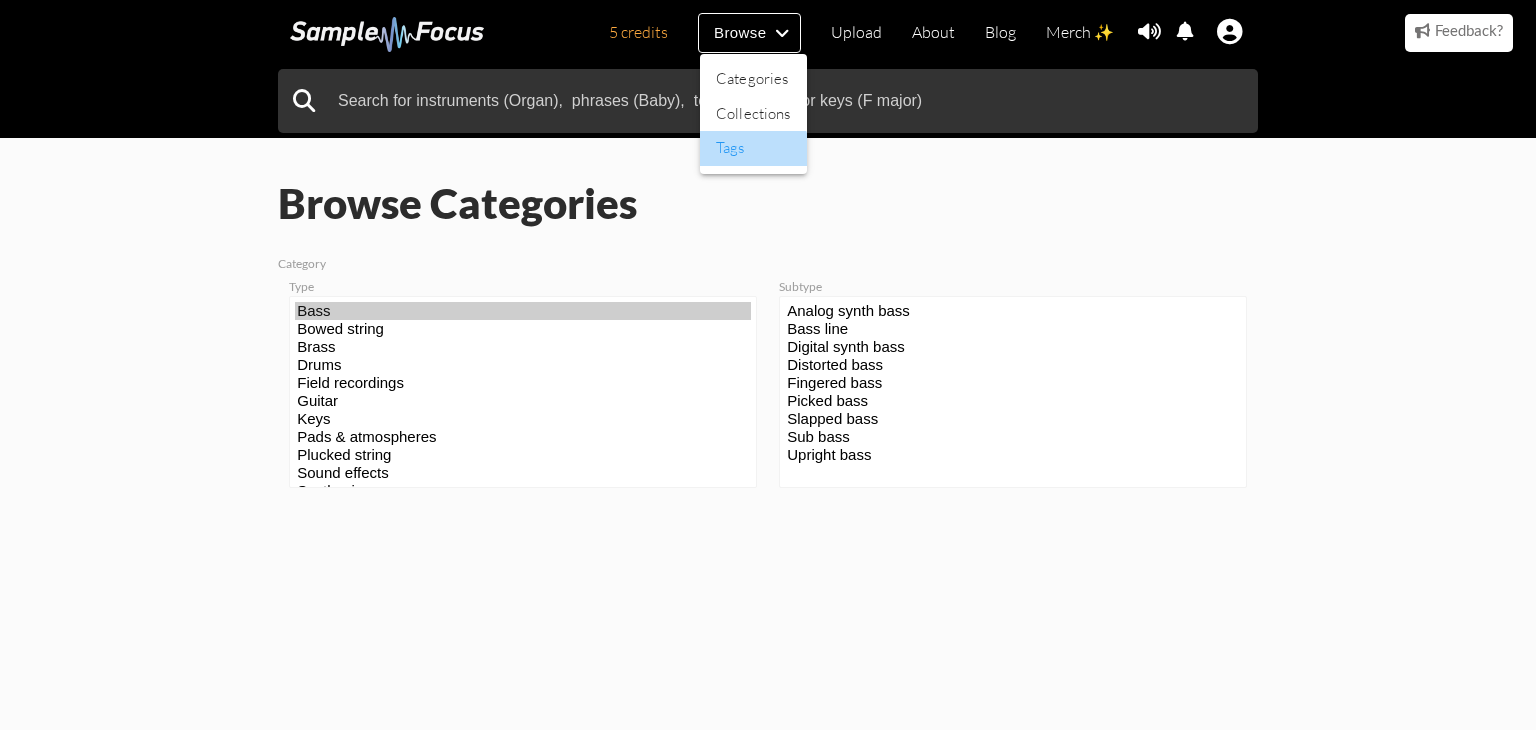 click on "Tags" at bounding box center (753, 148) 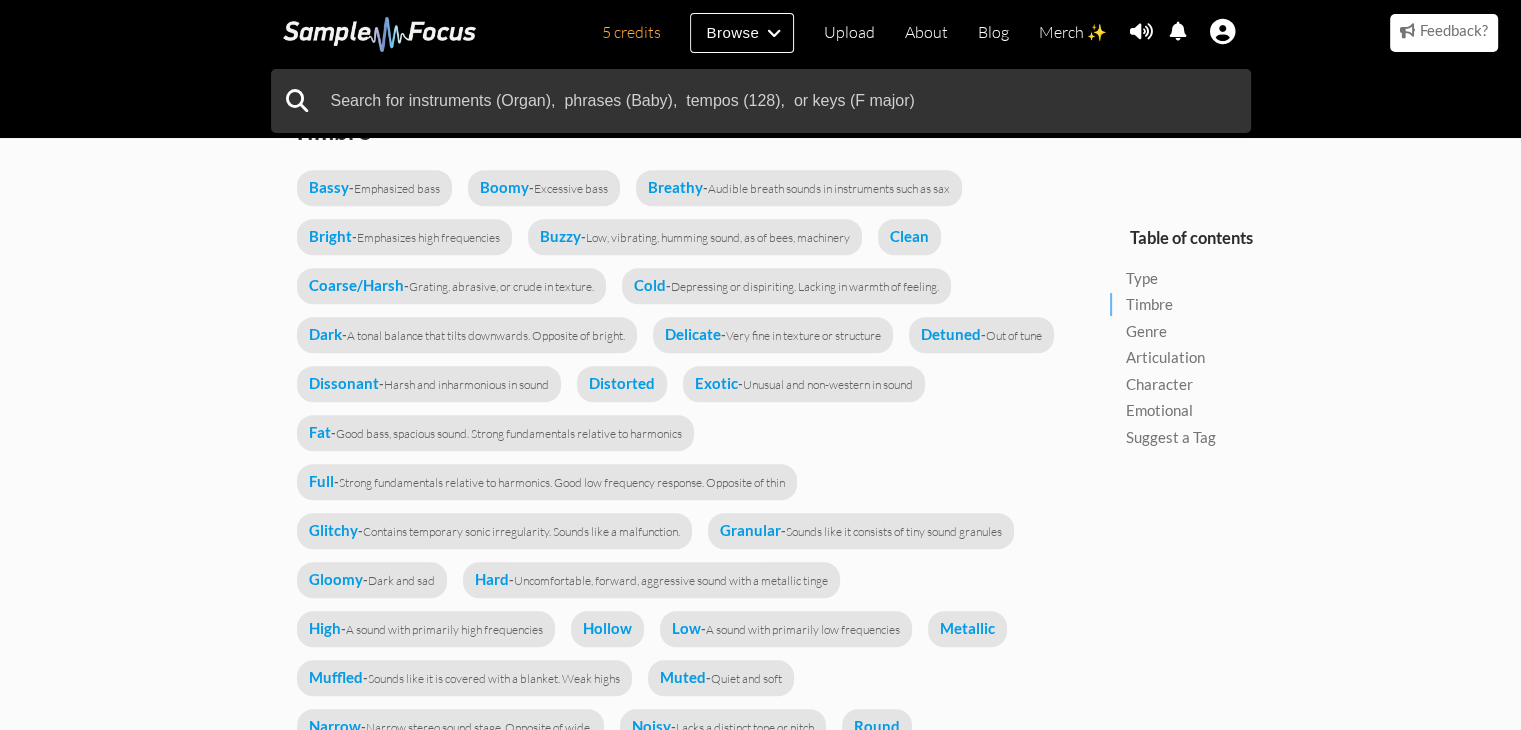 scroll, scrollTop: 1000, scrollLeft: 0, axis: vertical 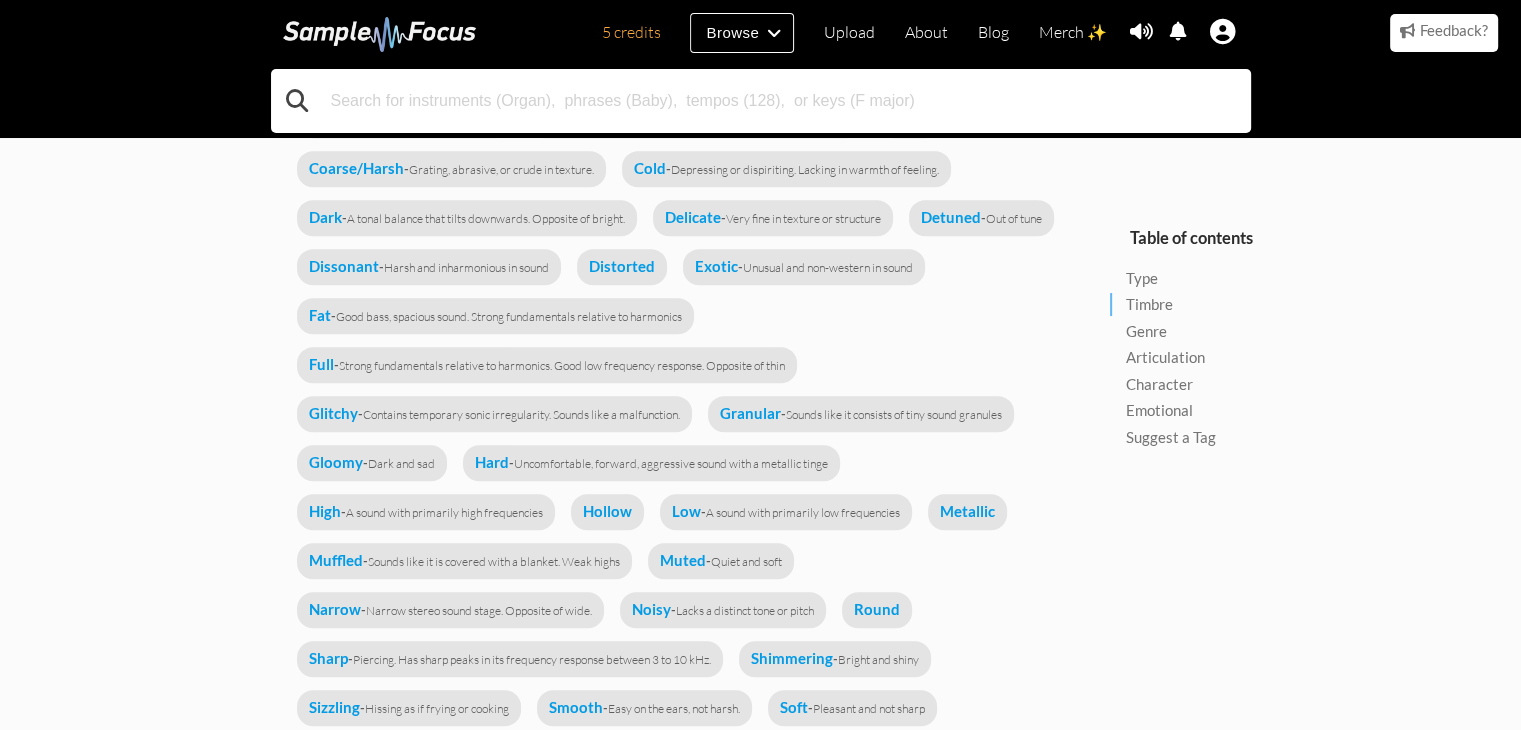 click at bounding box center (761, 101) 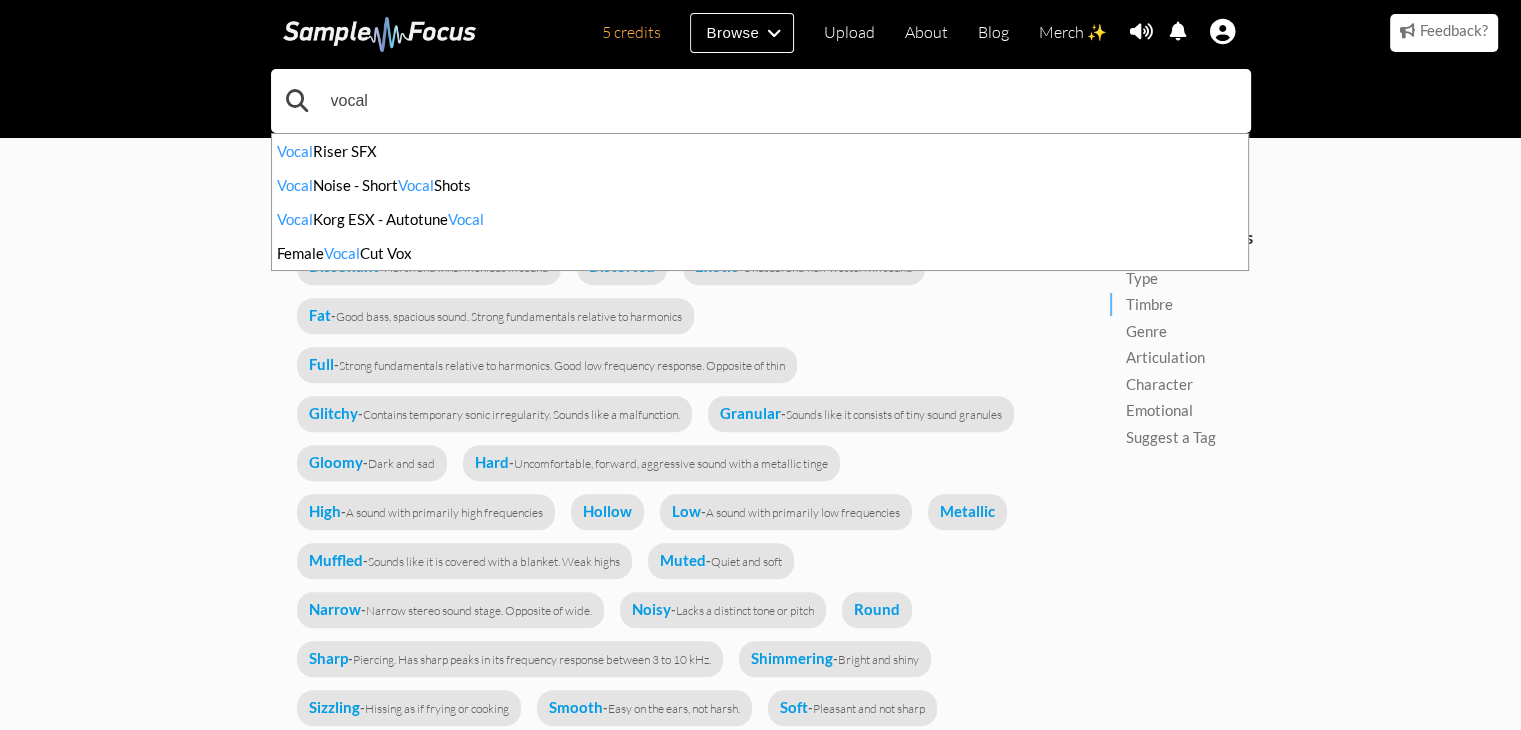 type on "vocal" 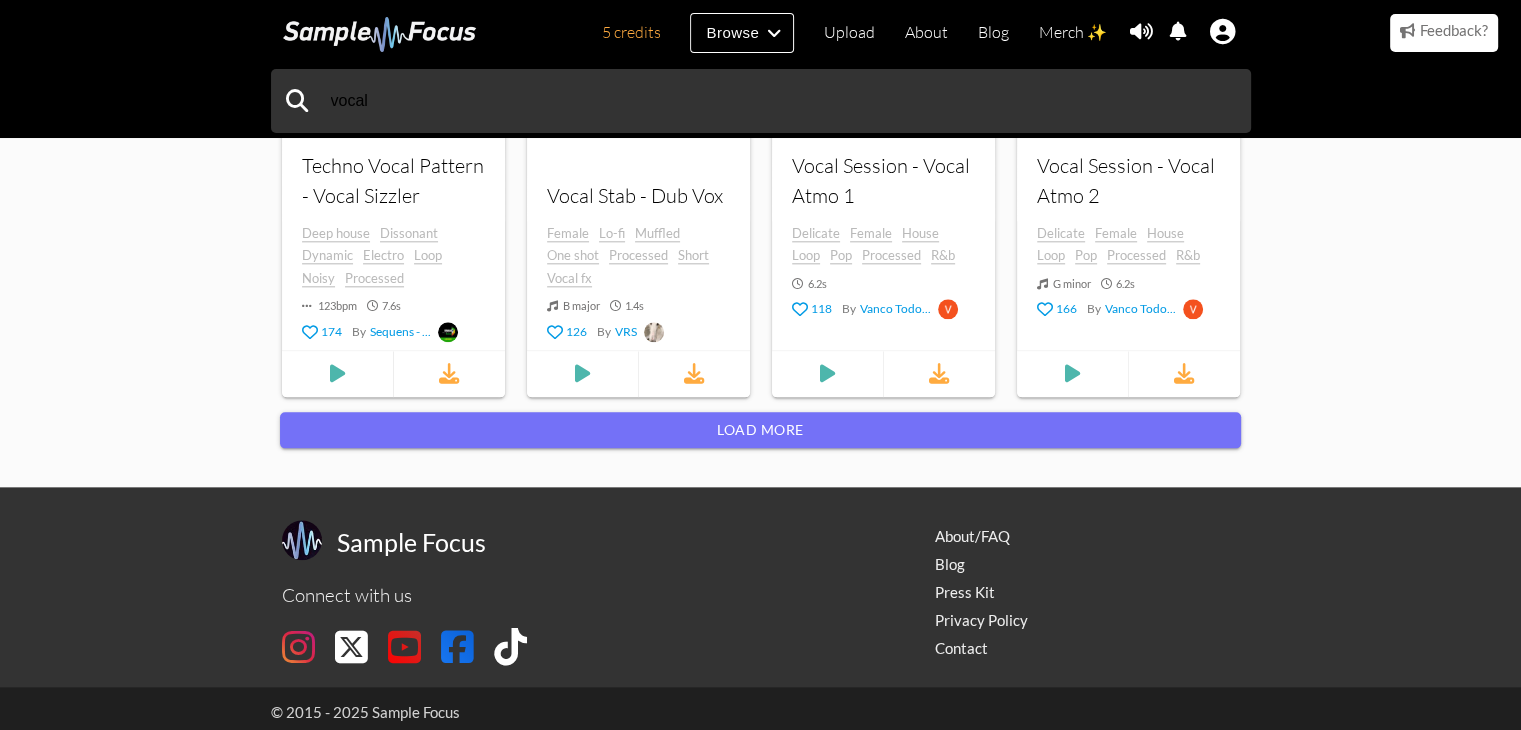 scroll, scrollTop: 2231, scrollLeft: 0, axis: vertical 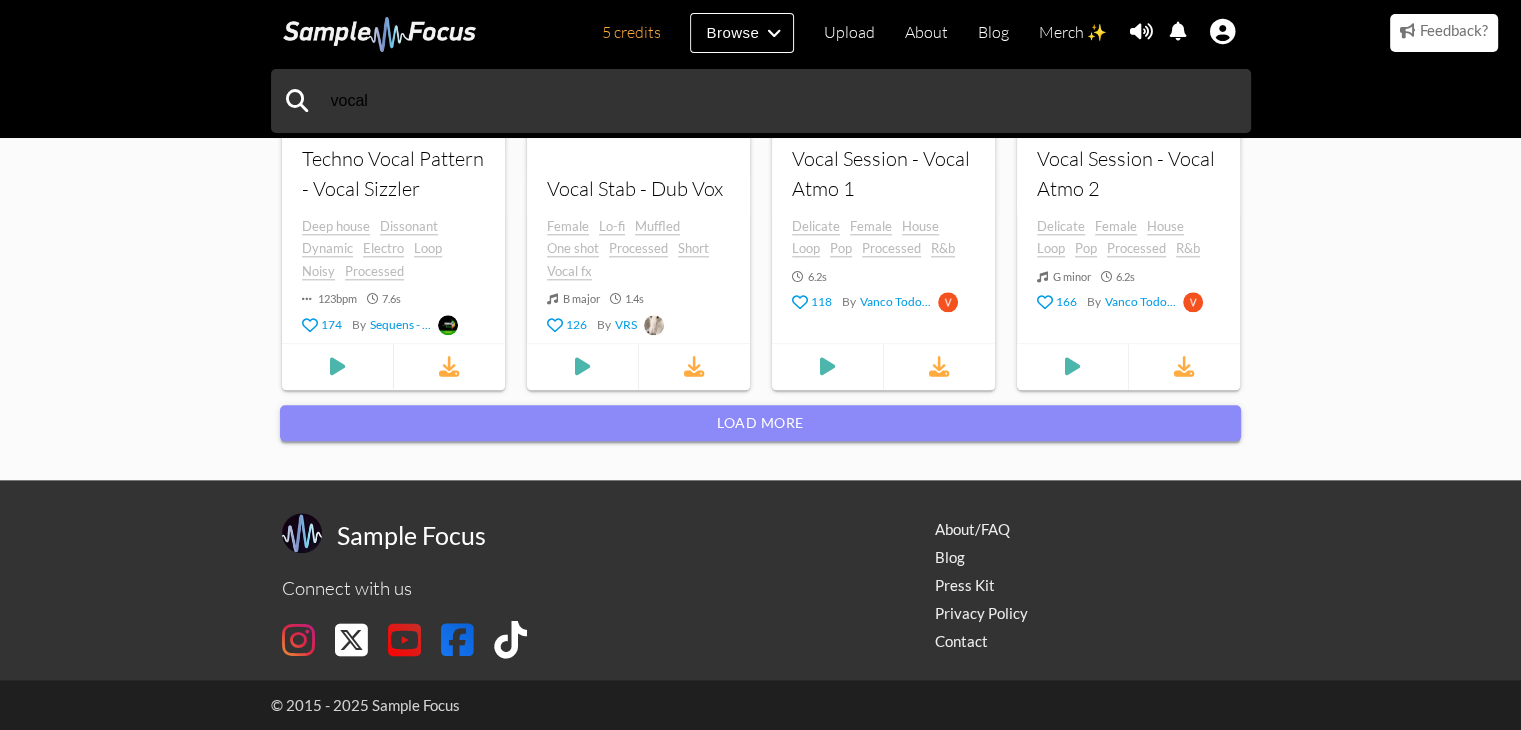 click on "Load more" at bounding box center [760, 423] 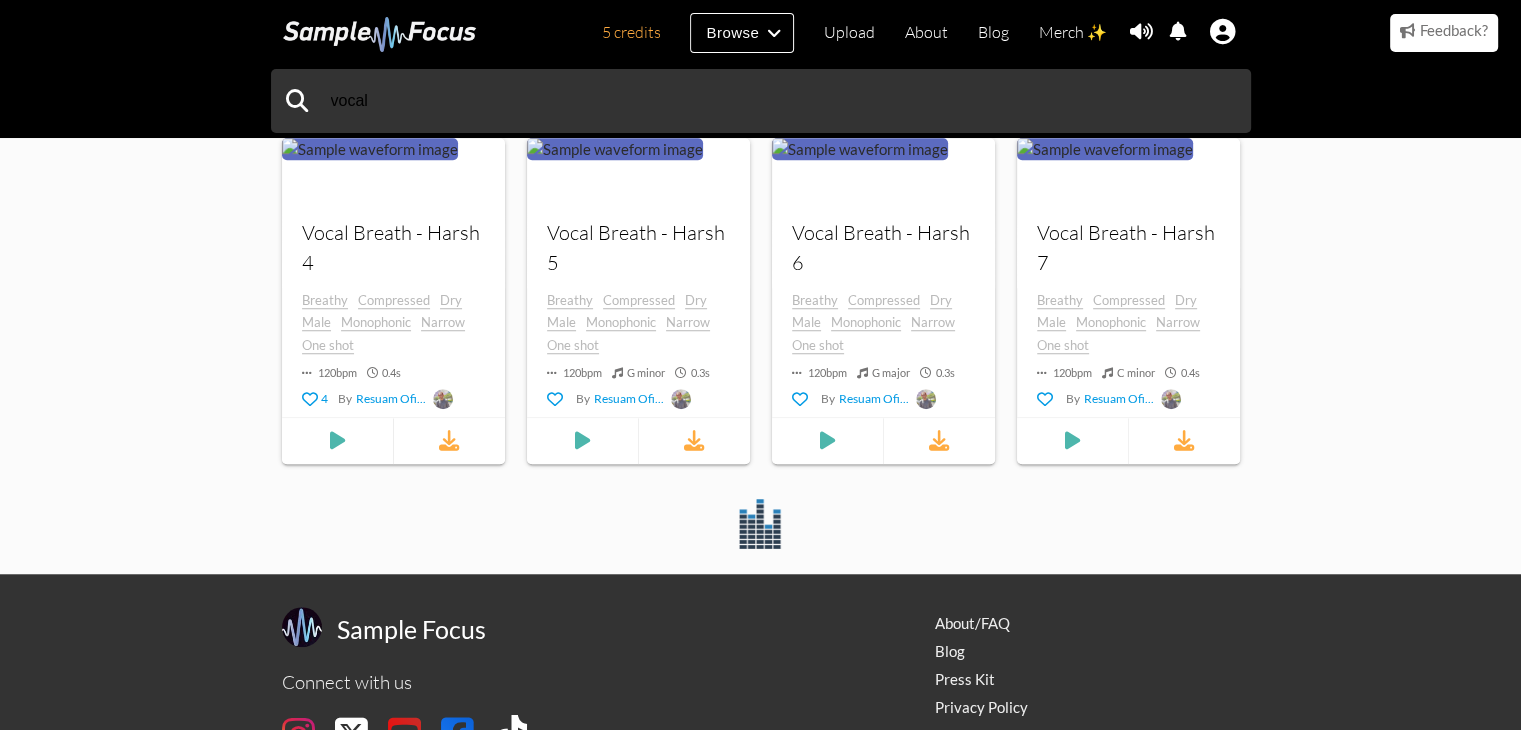 scroll, scrollTop: 9231, scrollLeft: 0, axis: vertical 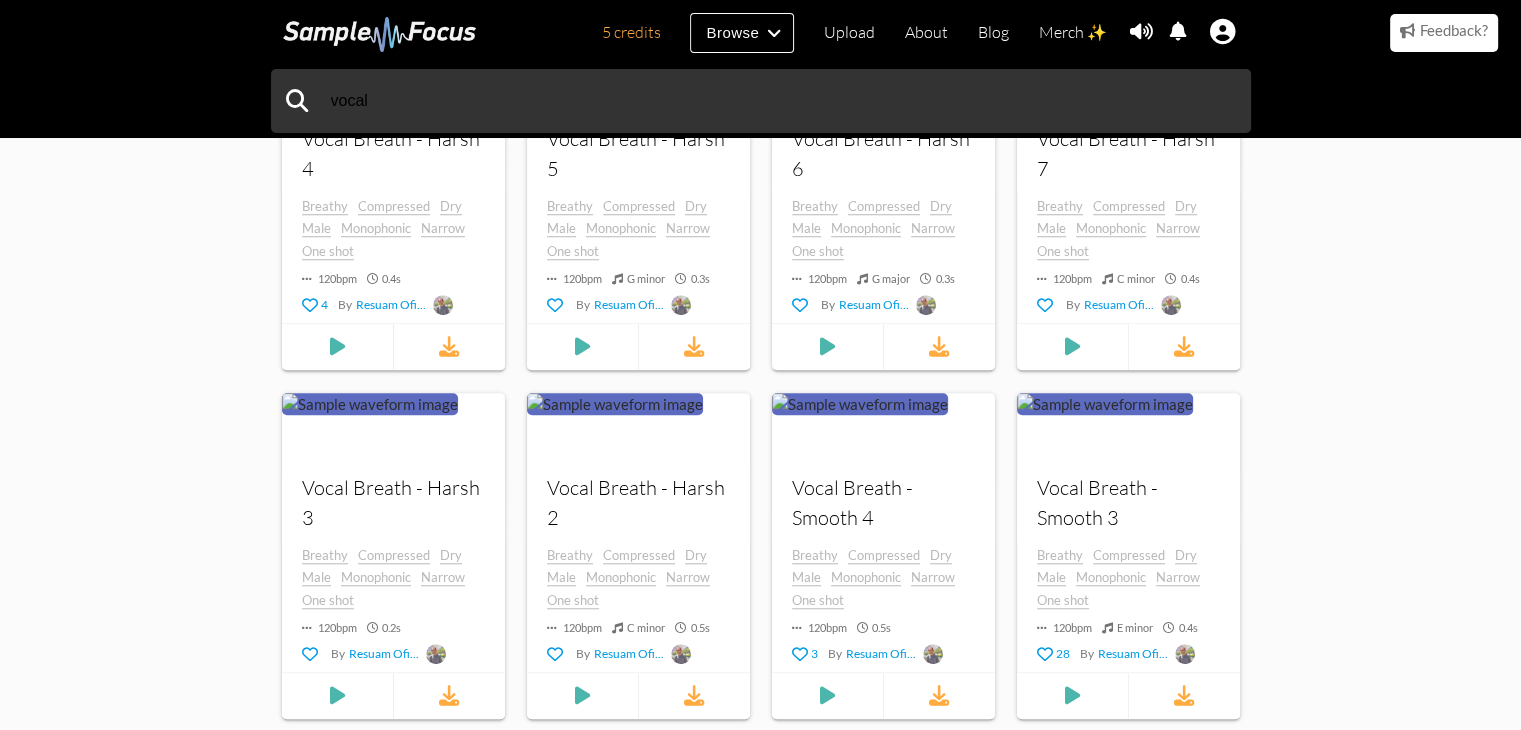 drag, startPoint x: 627, startPoint y: 305, endPoint x: 1276, endPoint y: 430, distance: 660.92816 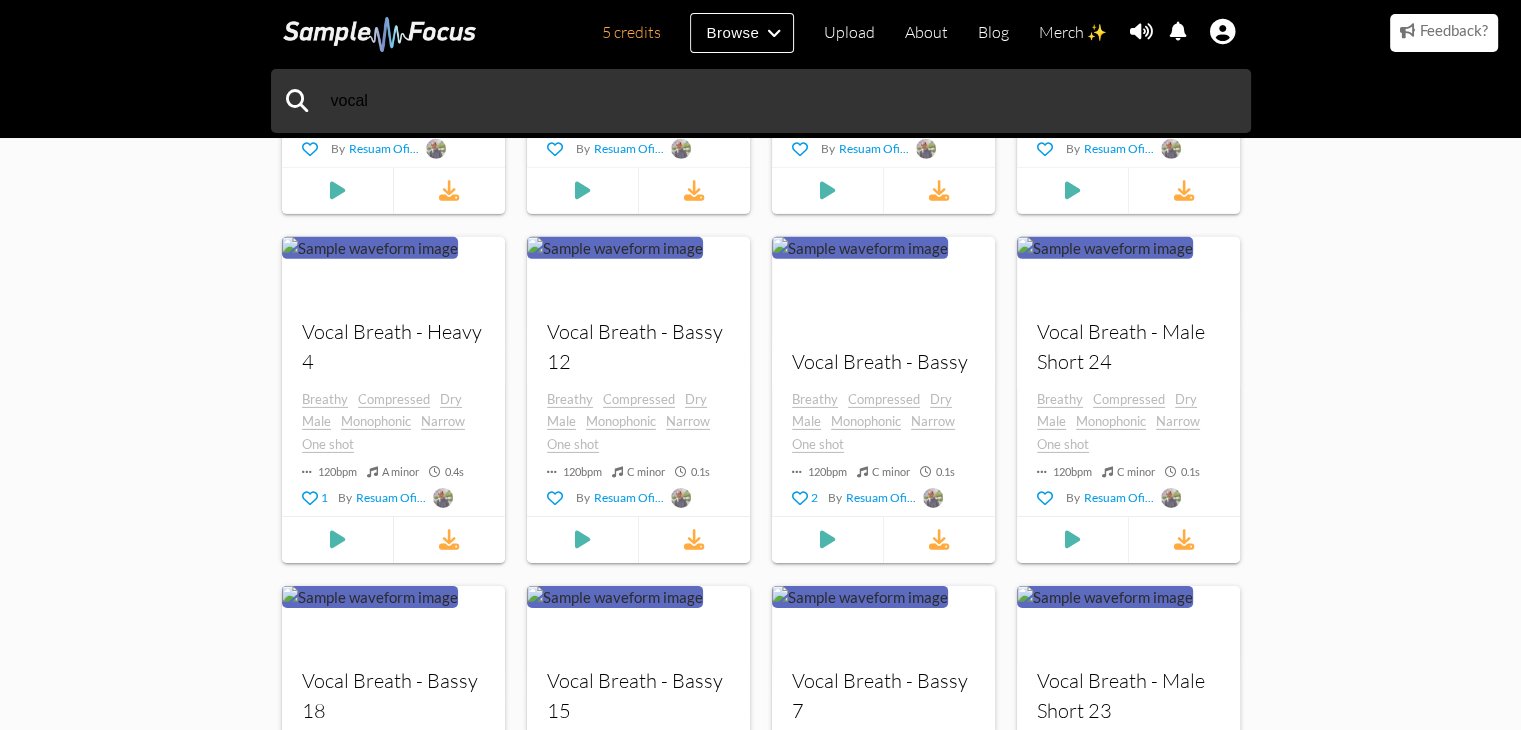 scroll, scrollTop: 14386, scrollLeft: 0, axis: vertical 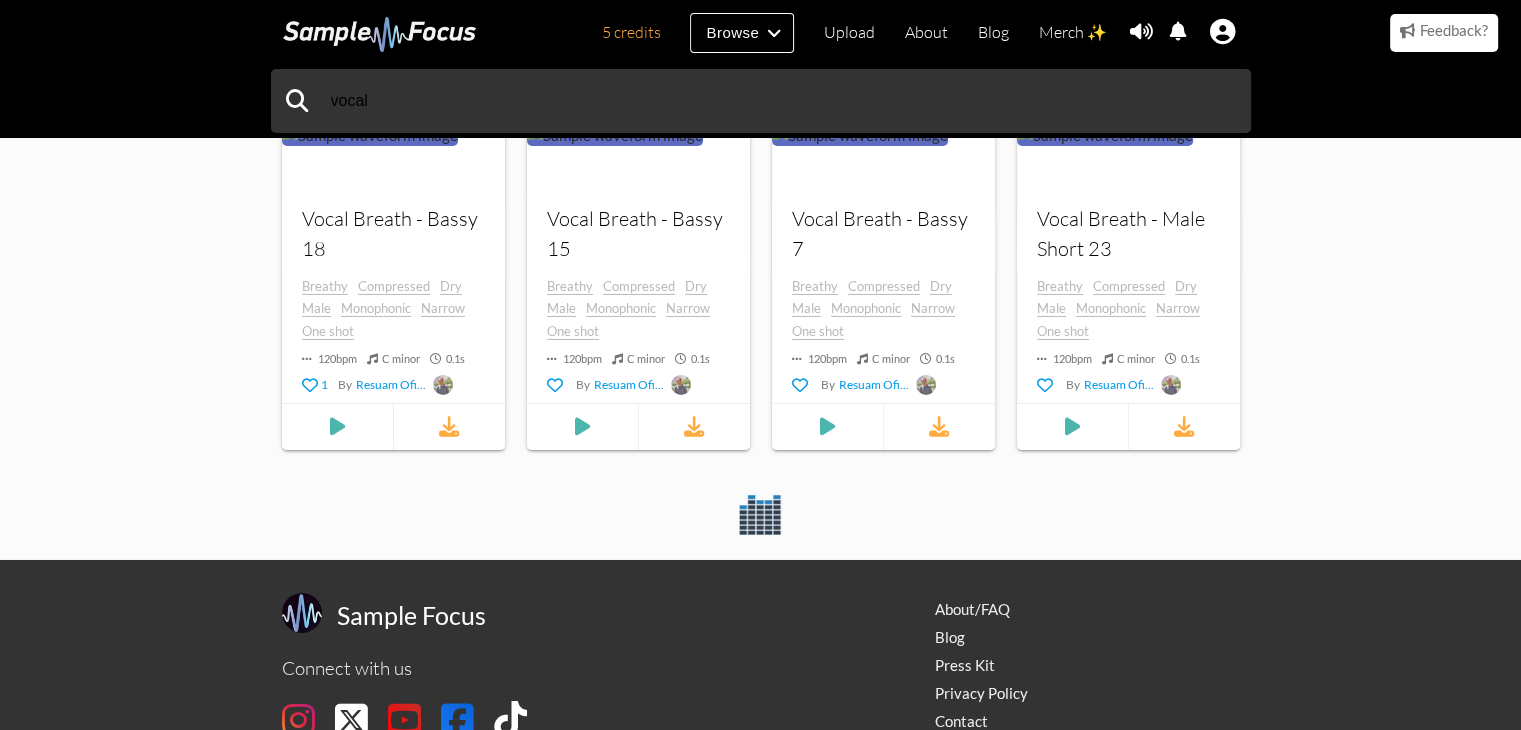 click at bounding box center [380, 34] 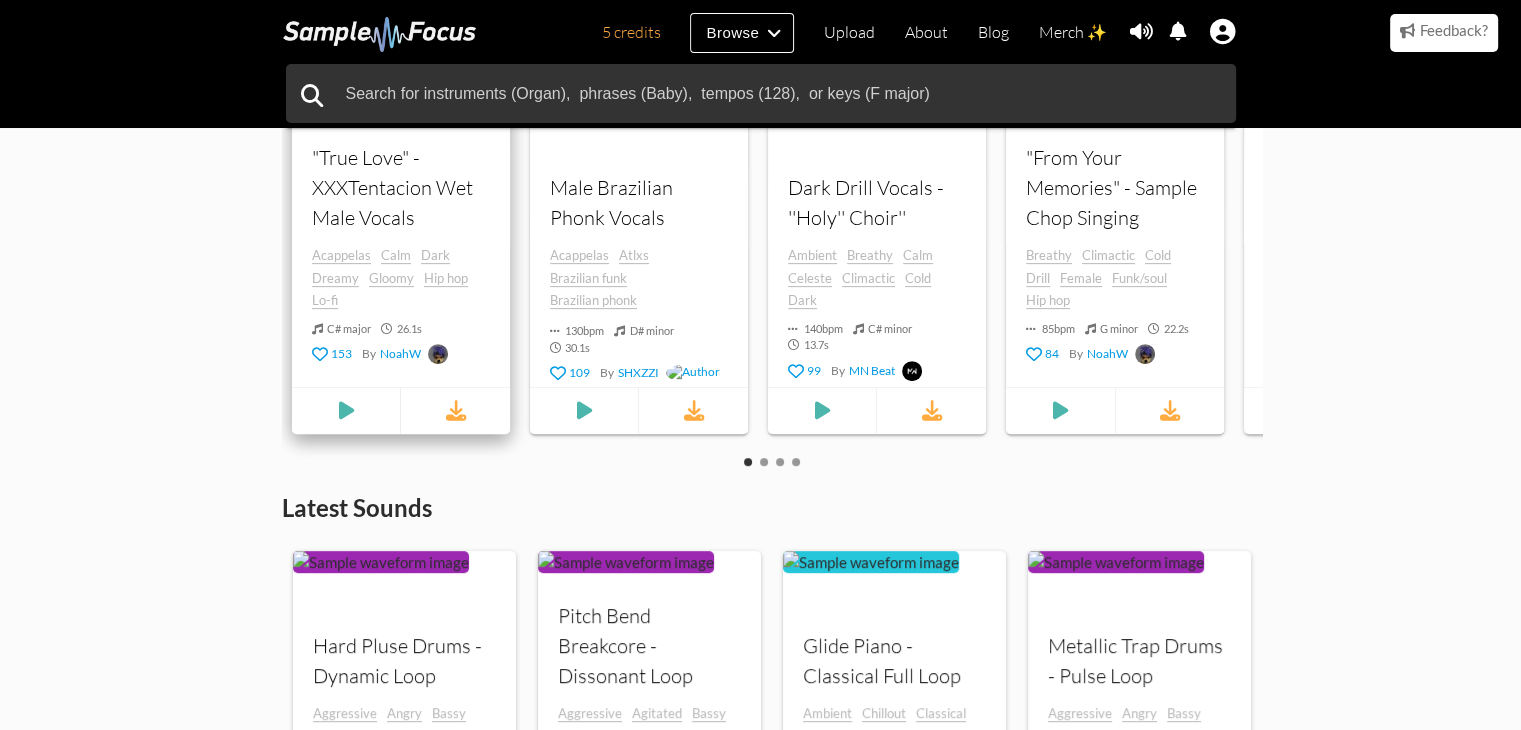 scroll, scrollTop: 700, scrollLeft: 0, axis: vertical 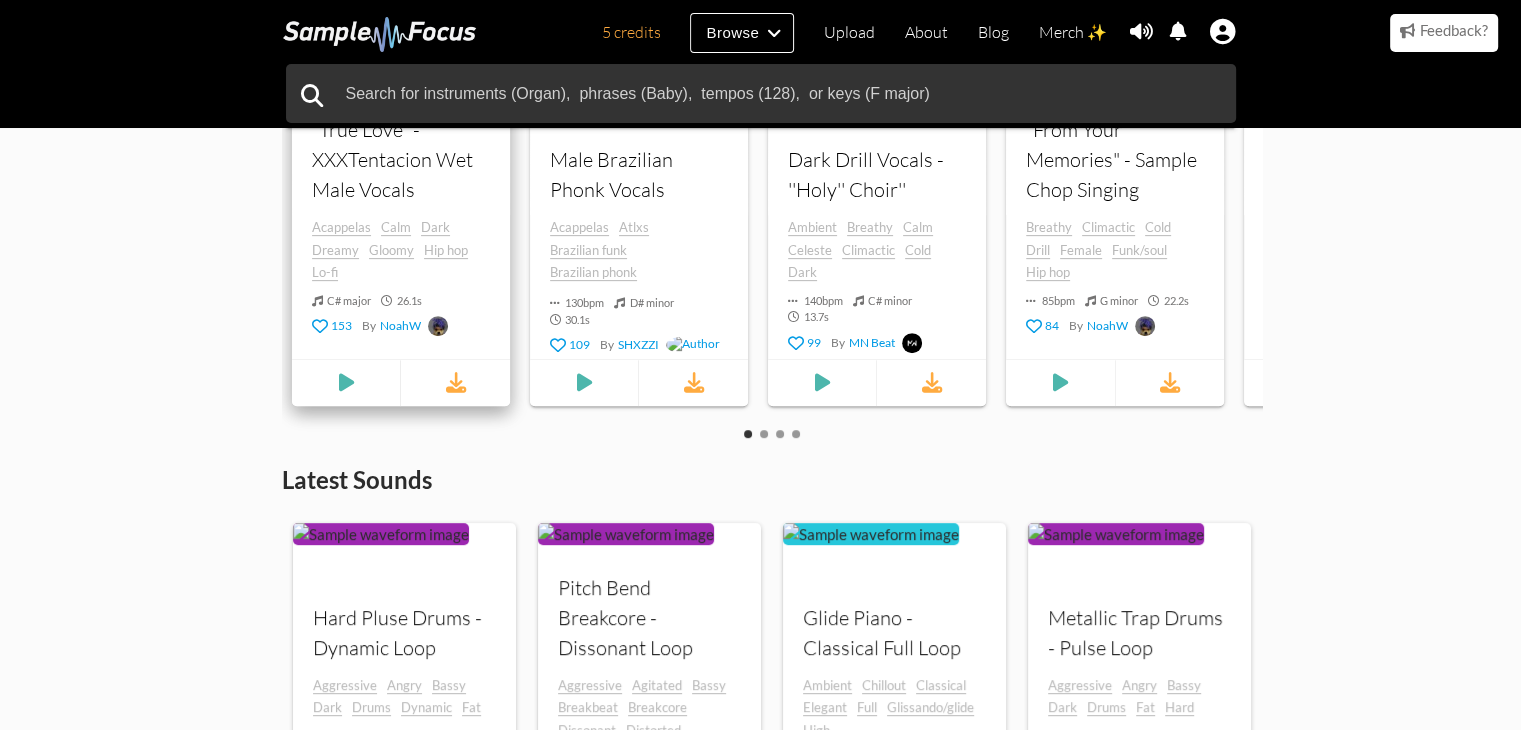 click on "Acappelas" at bounding box center (341, 227) 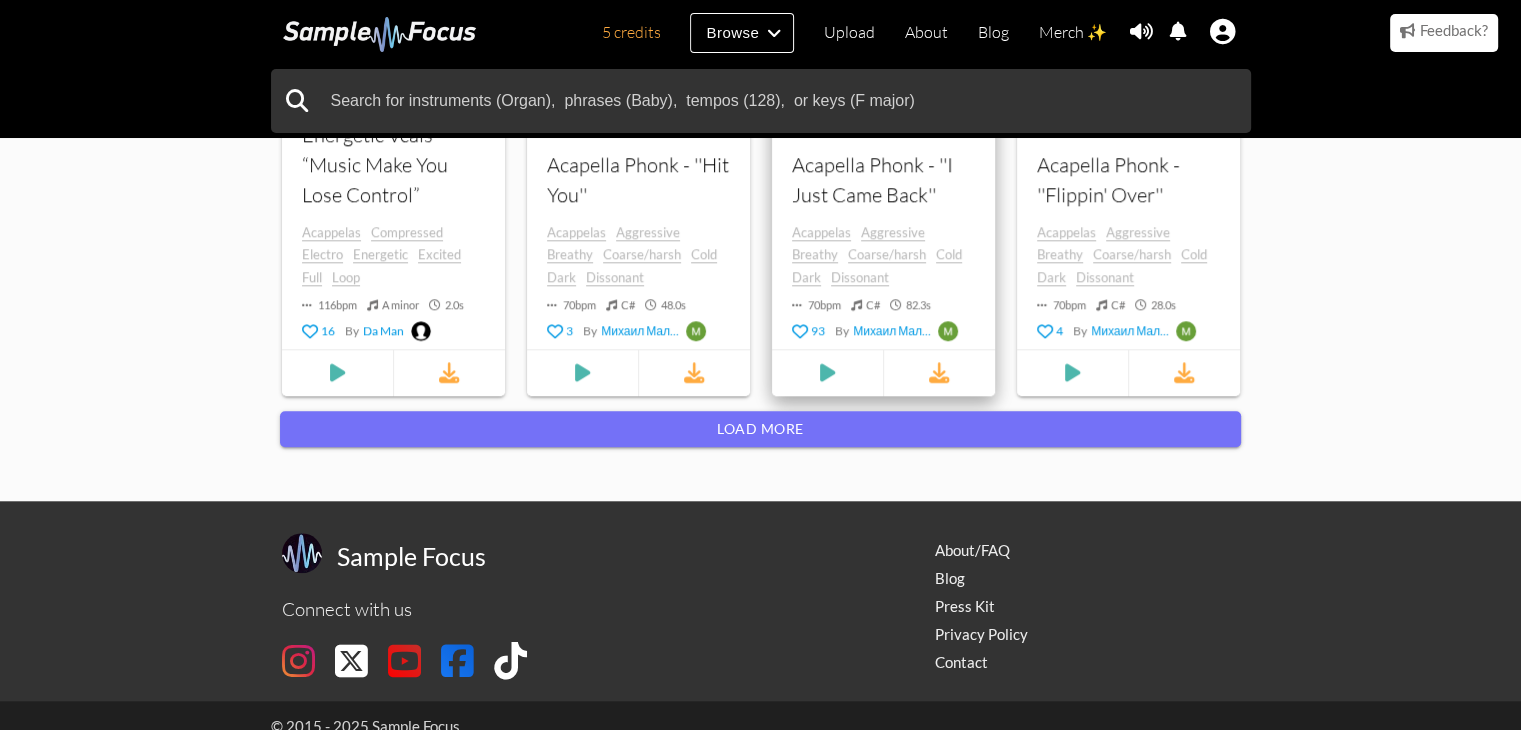 scroll, scrollTop: 1800, scrollLeft: 0, axis: vertical 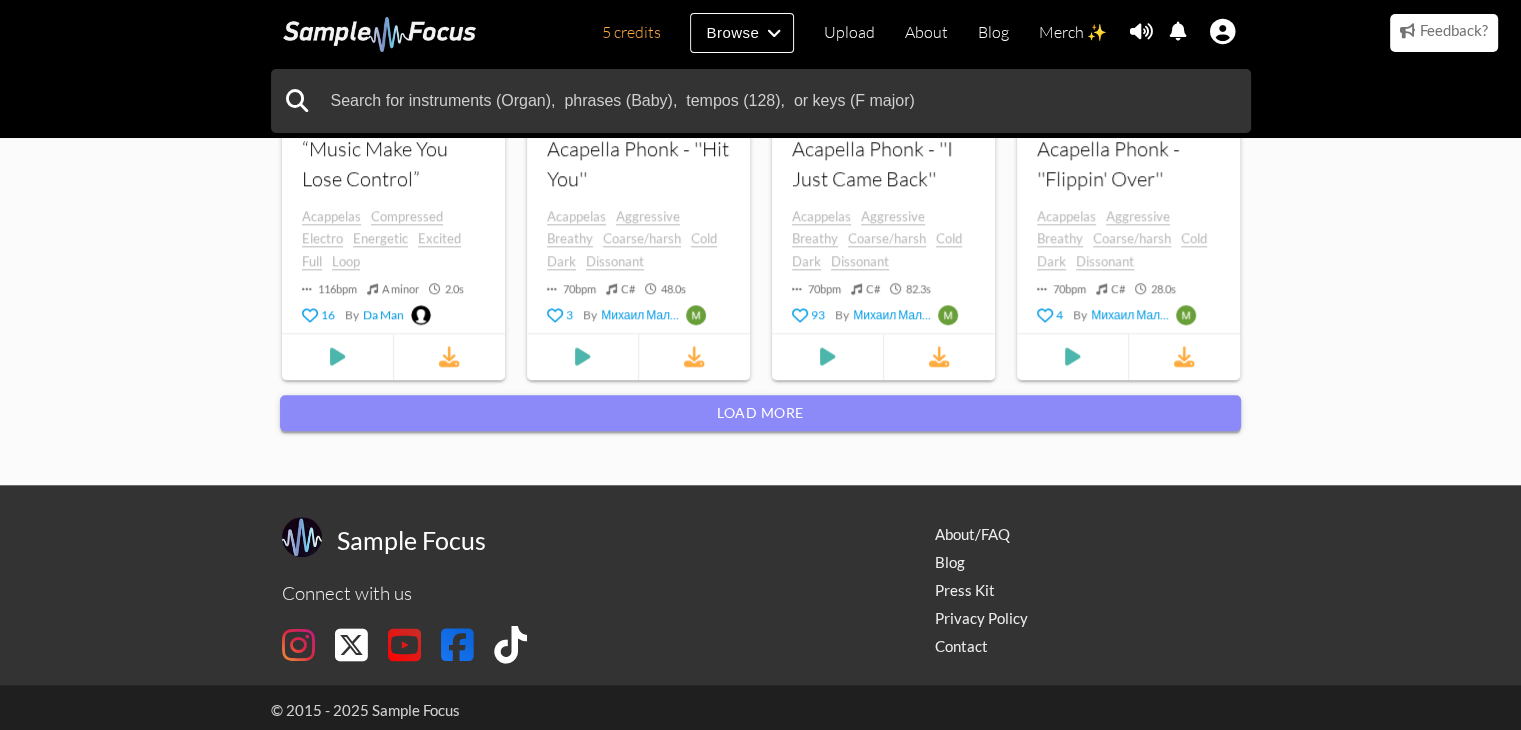click on "Load more" at bounding box center [760, 413] 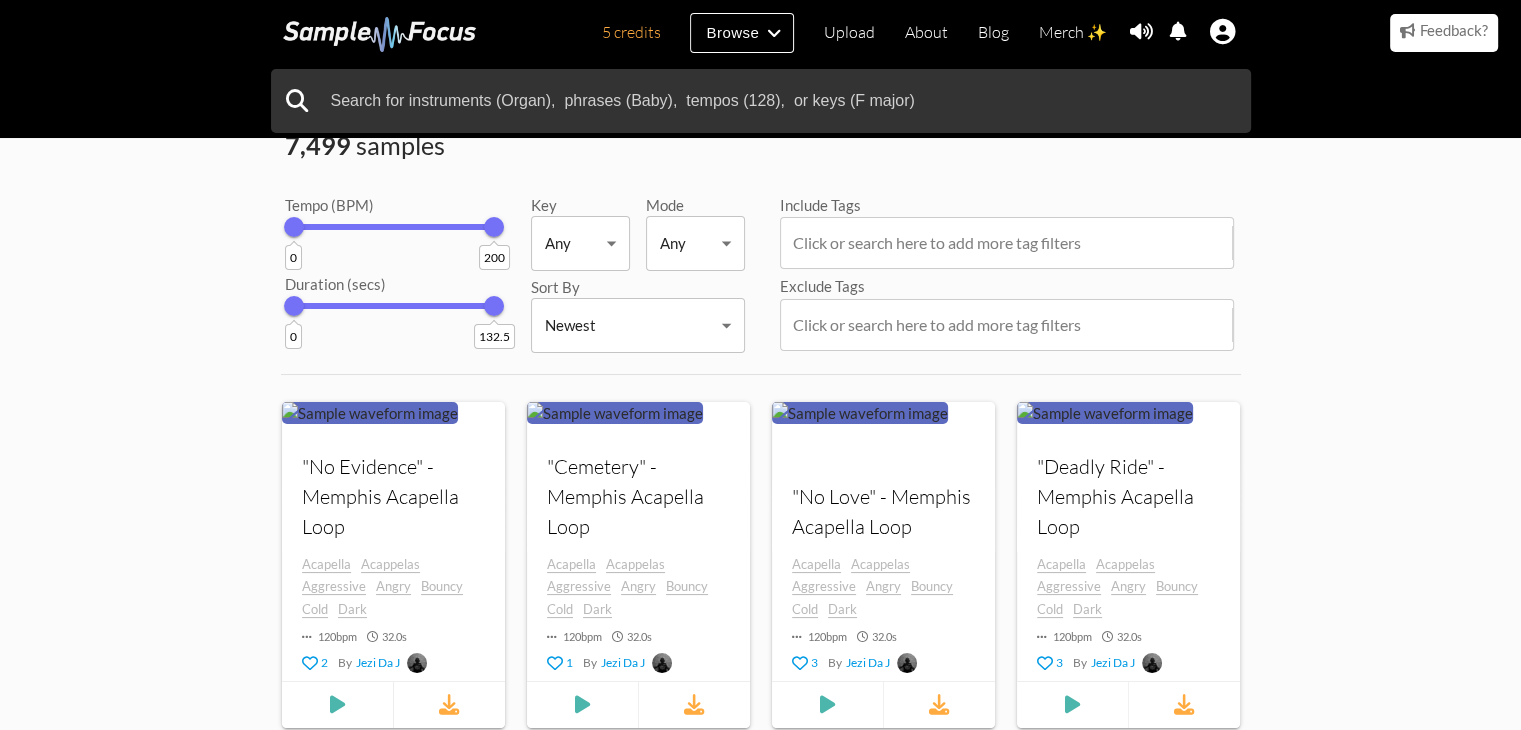 scroll, scrollTop: 0, scrollLeft: 0, axis: both 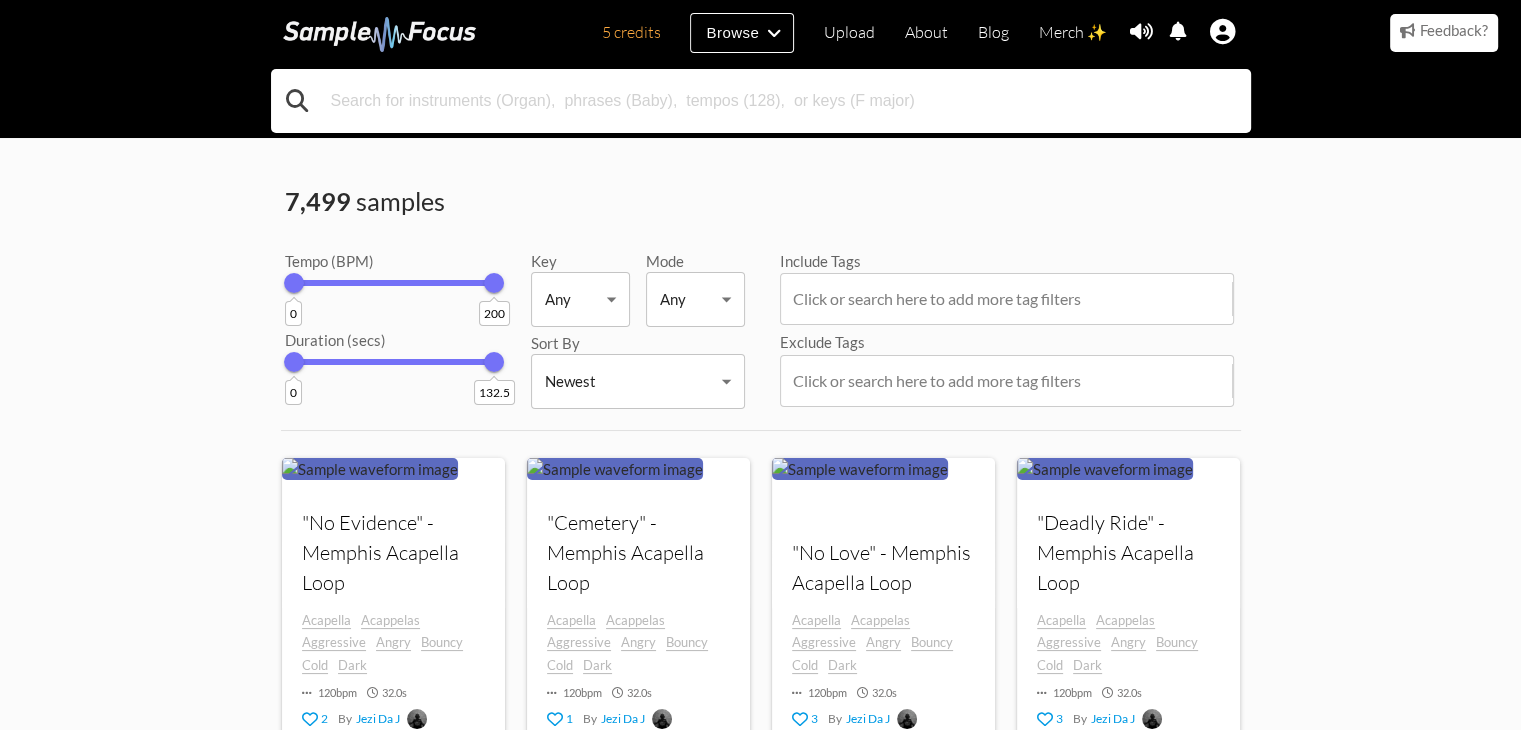click at bounding box center (761, 101) 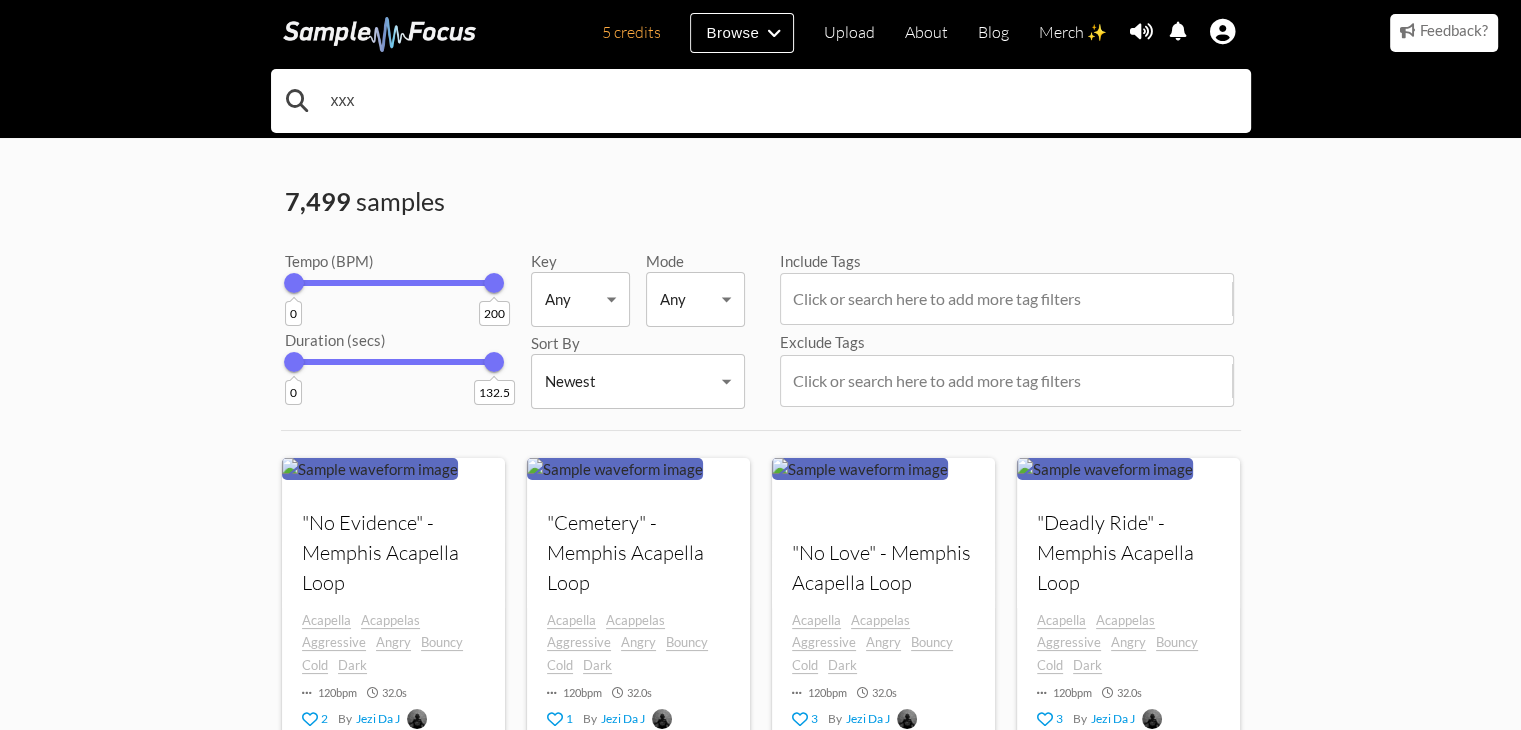 type on "xxx" 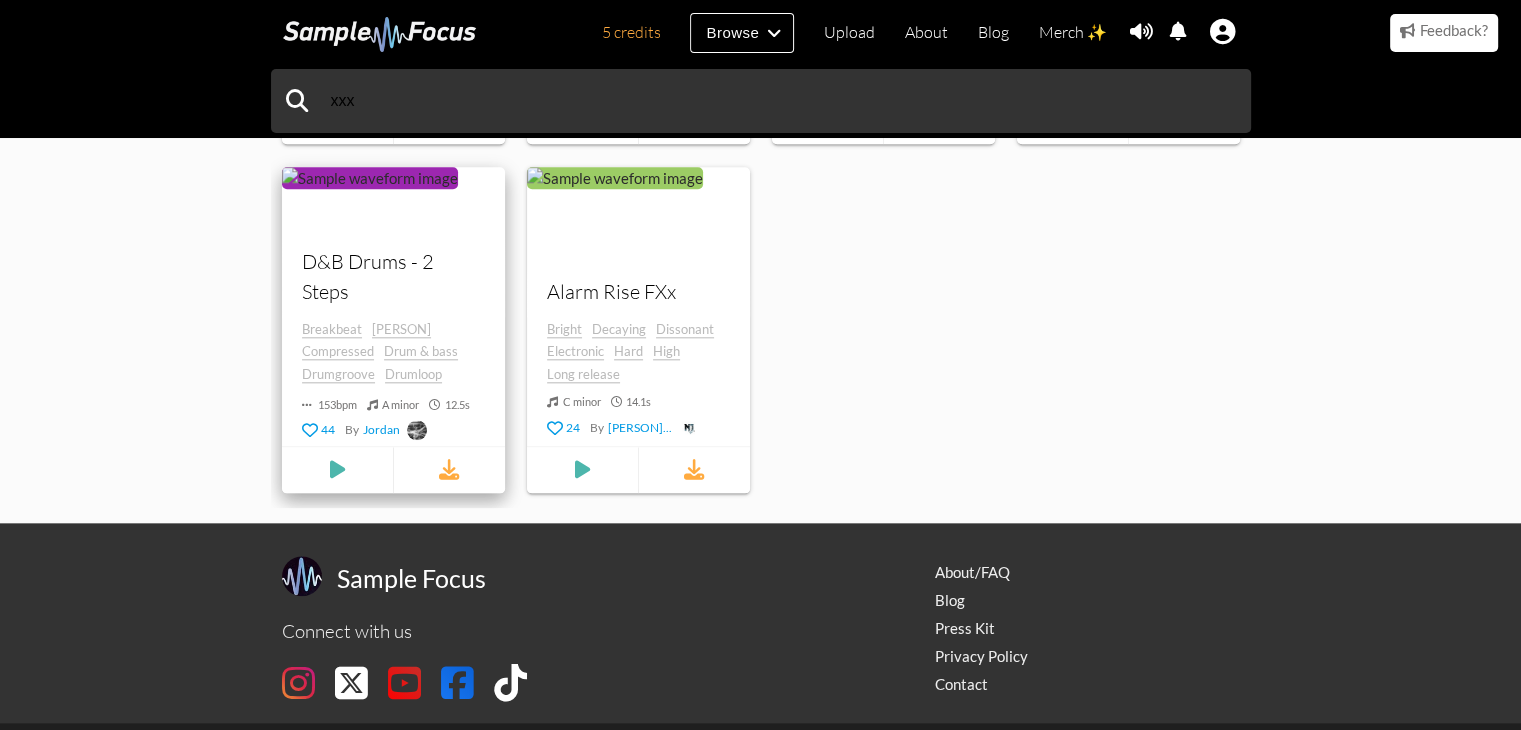 scroll, scrollTop: 2171, scrollLeft: 0, axis: vertical 